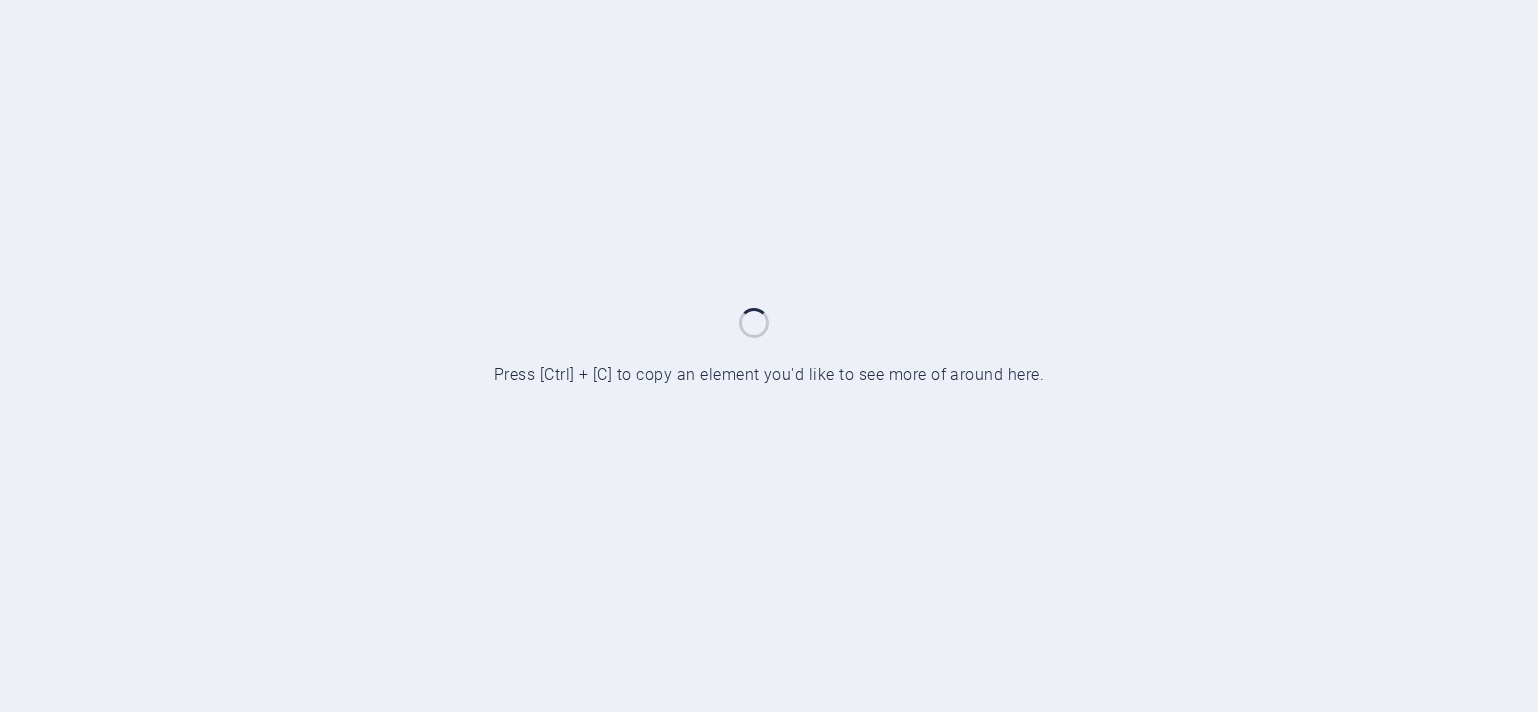 scroll, scrollTop: 0, scrollLeft: 0, axis: both 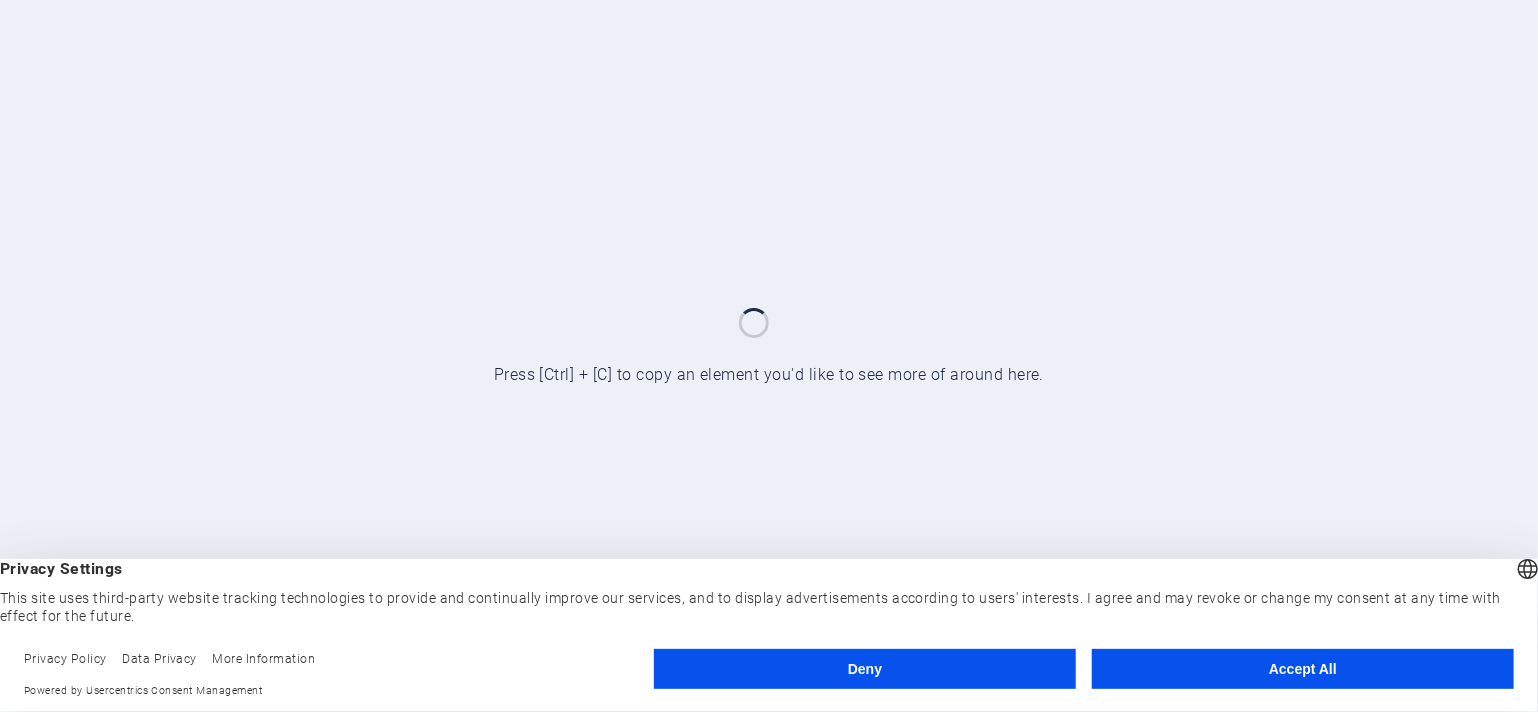click on "Accept All" at bounding box center [1303, 669] 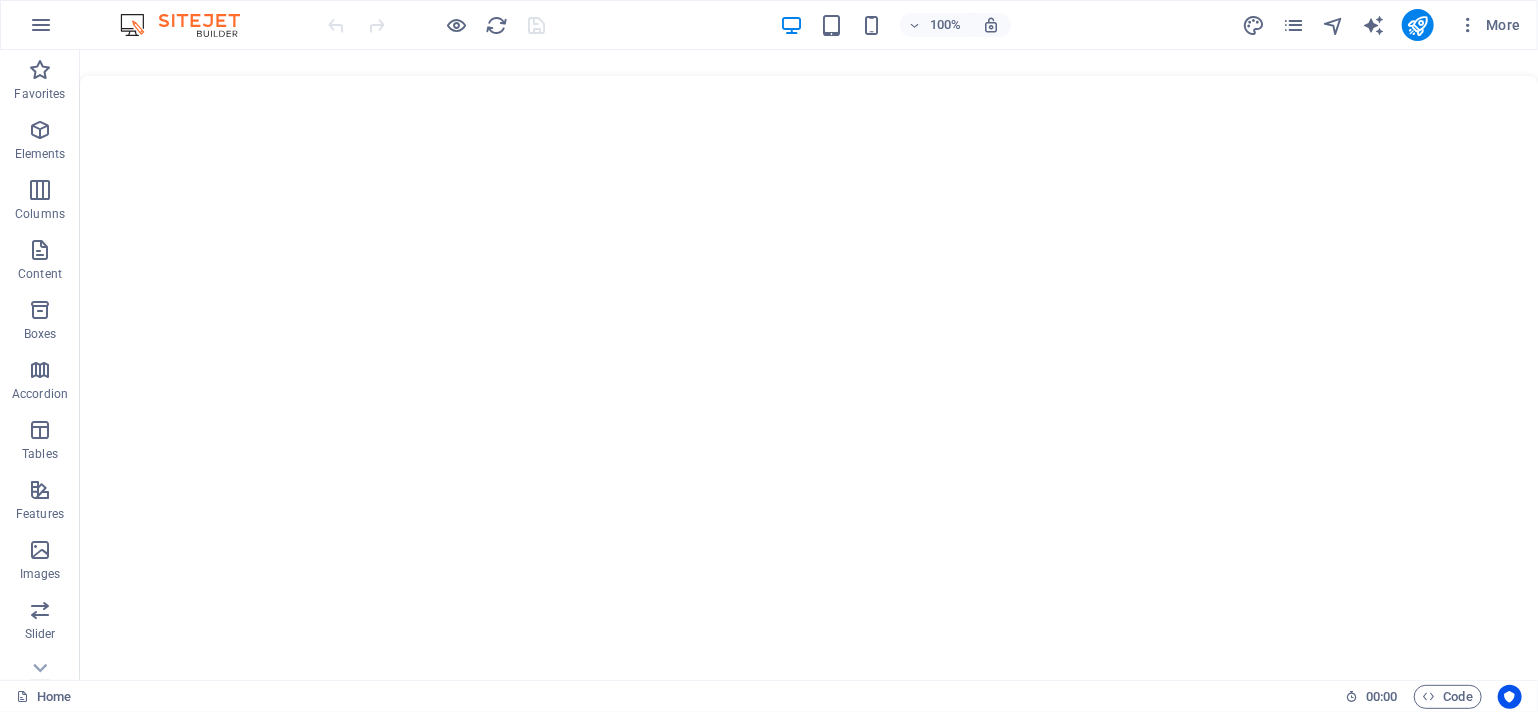scroll, scrollTop: 0, scrollLeft: 0, axis: both 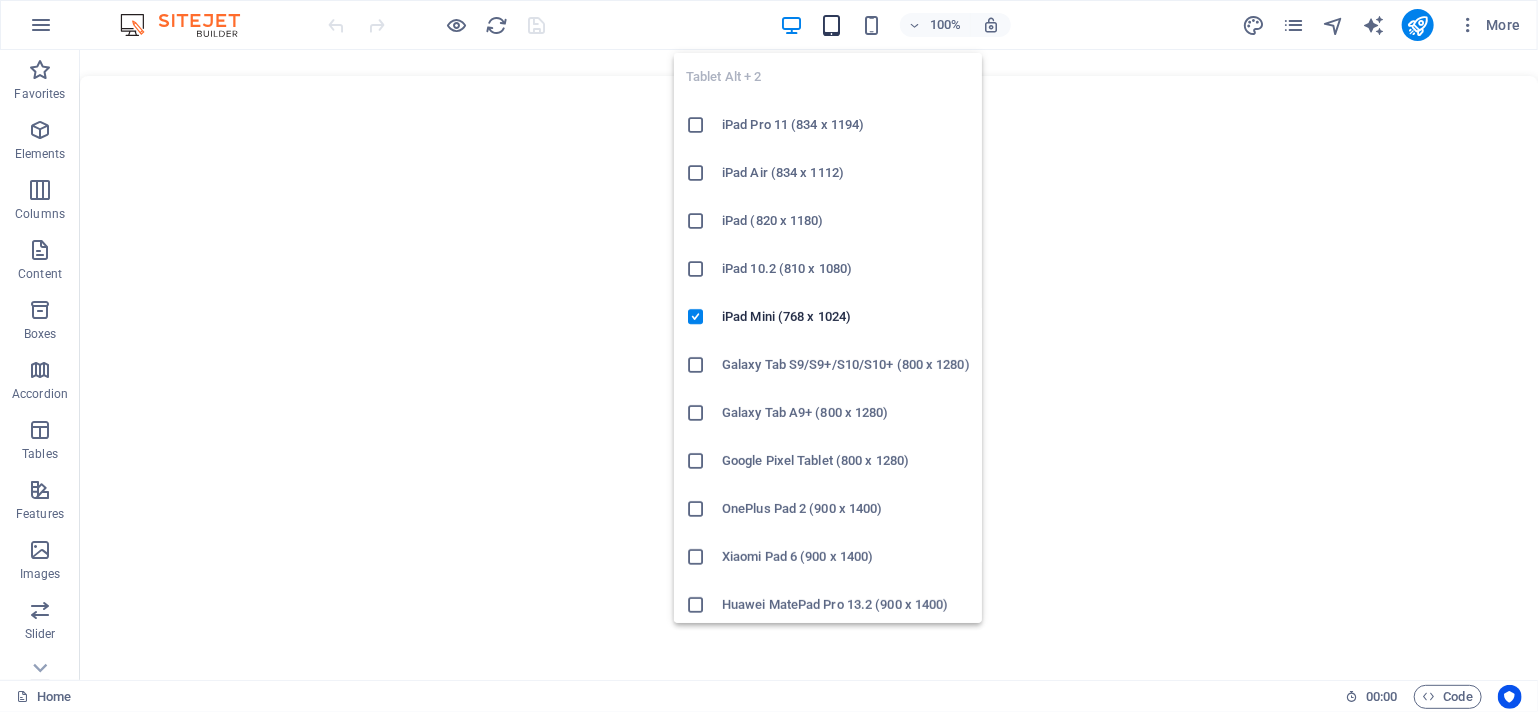 click at bounding box center [831, 25] 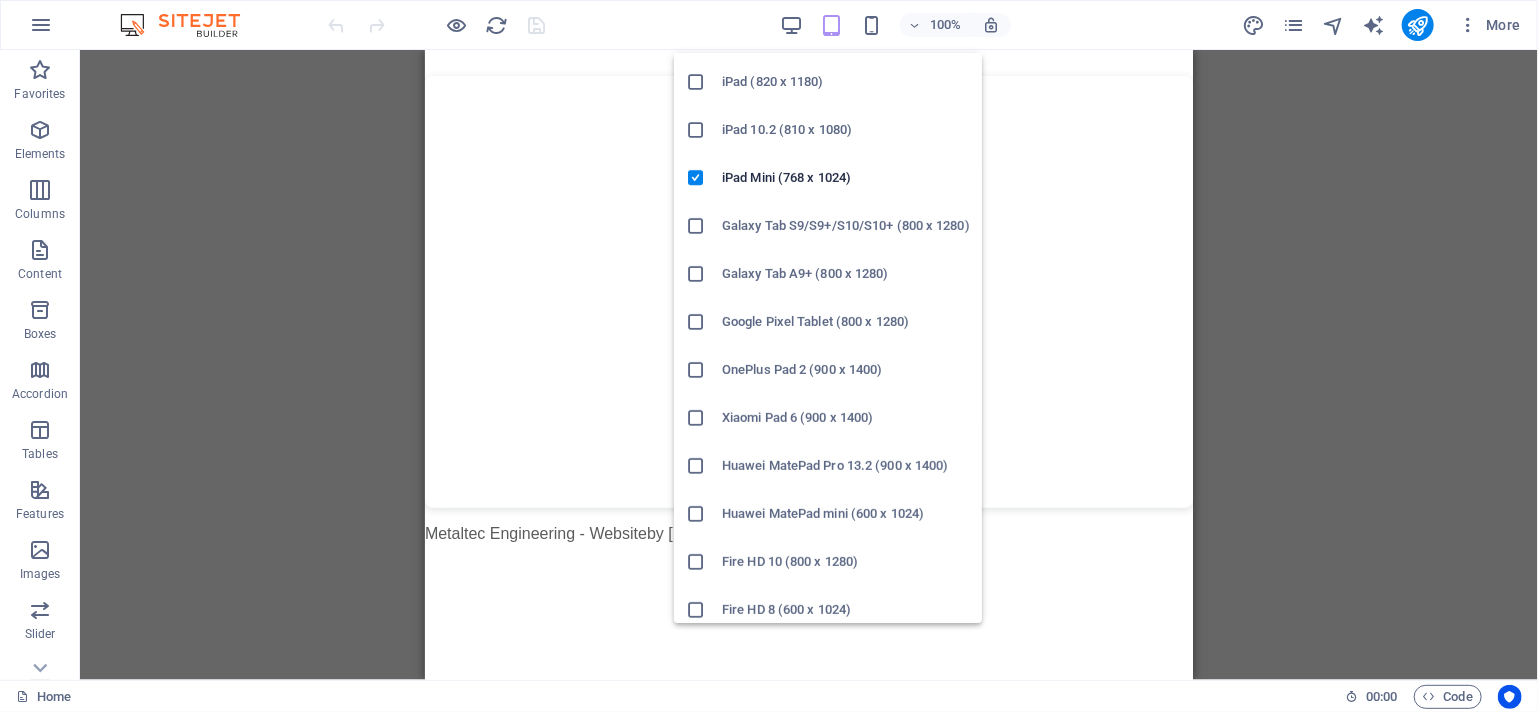 scroll, scrollTop: 150, scrollLeft: 0, axis: vertical 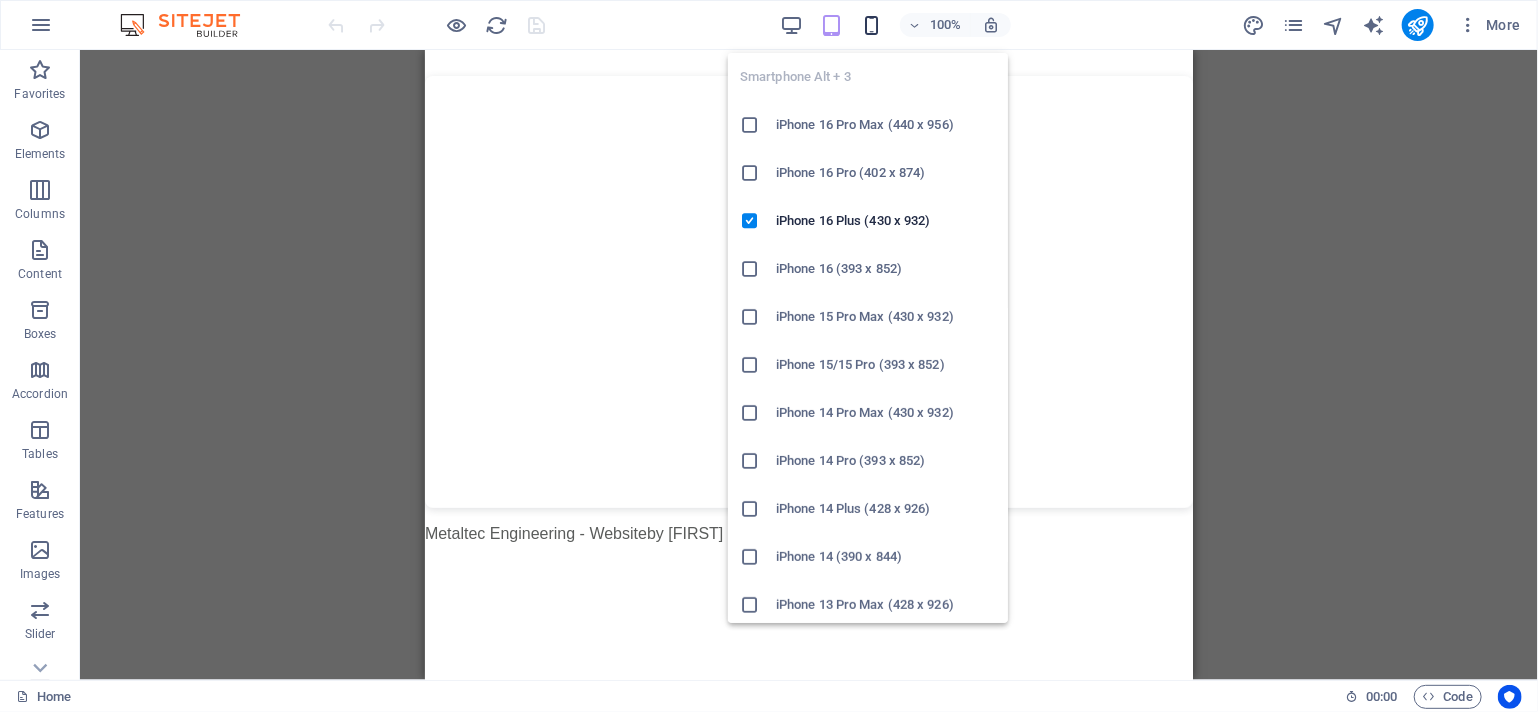 click at bounding box center (871, 25) 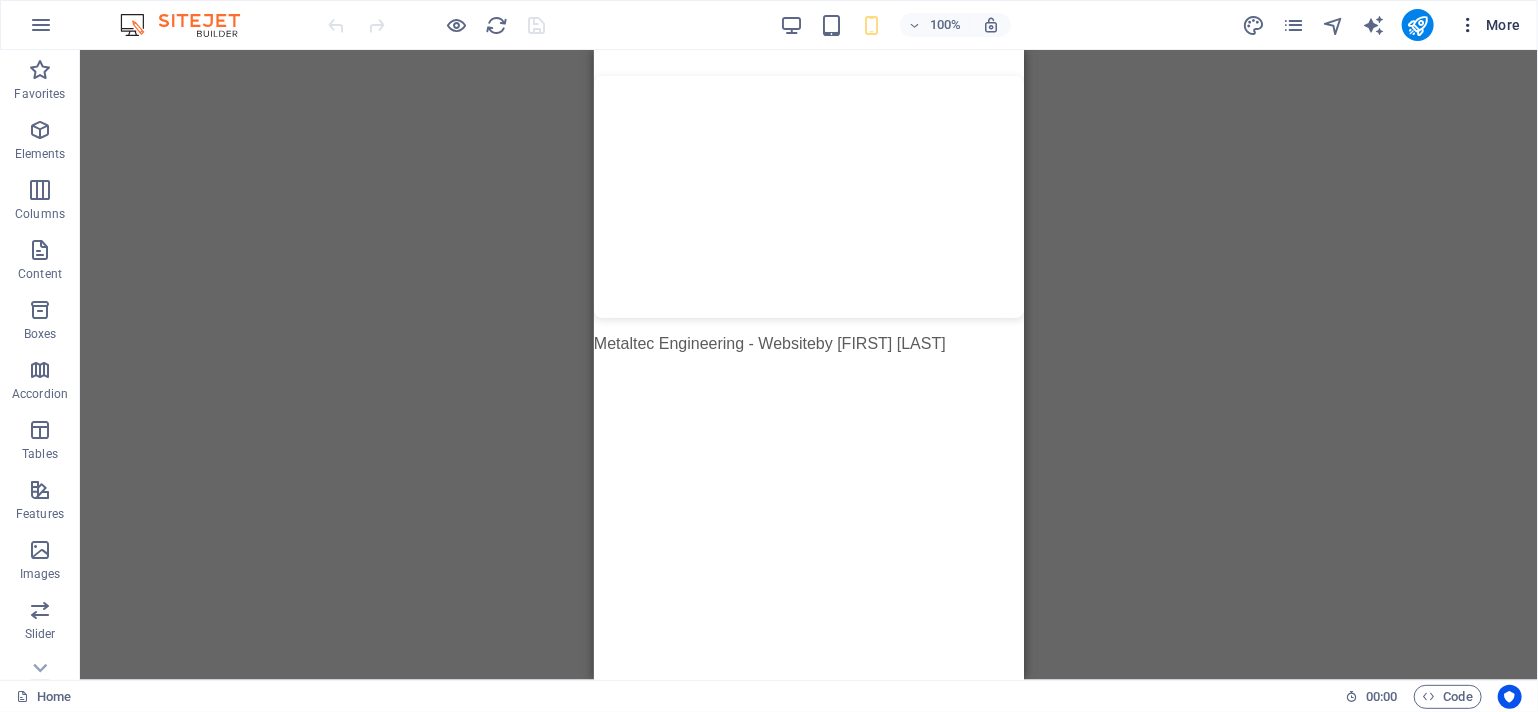click on "More" at bounding box center [1489, 25] 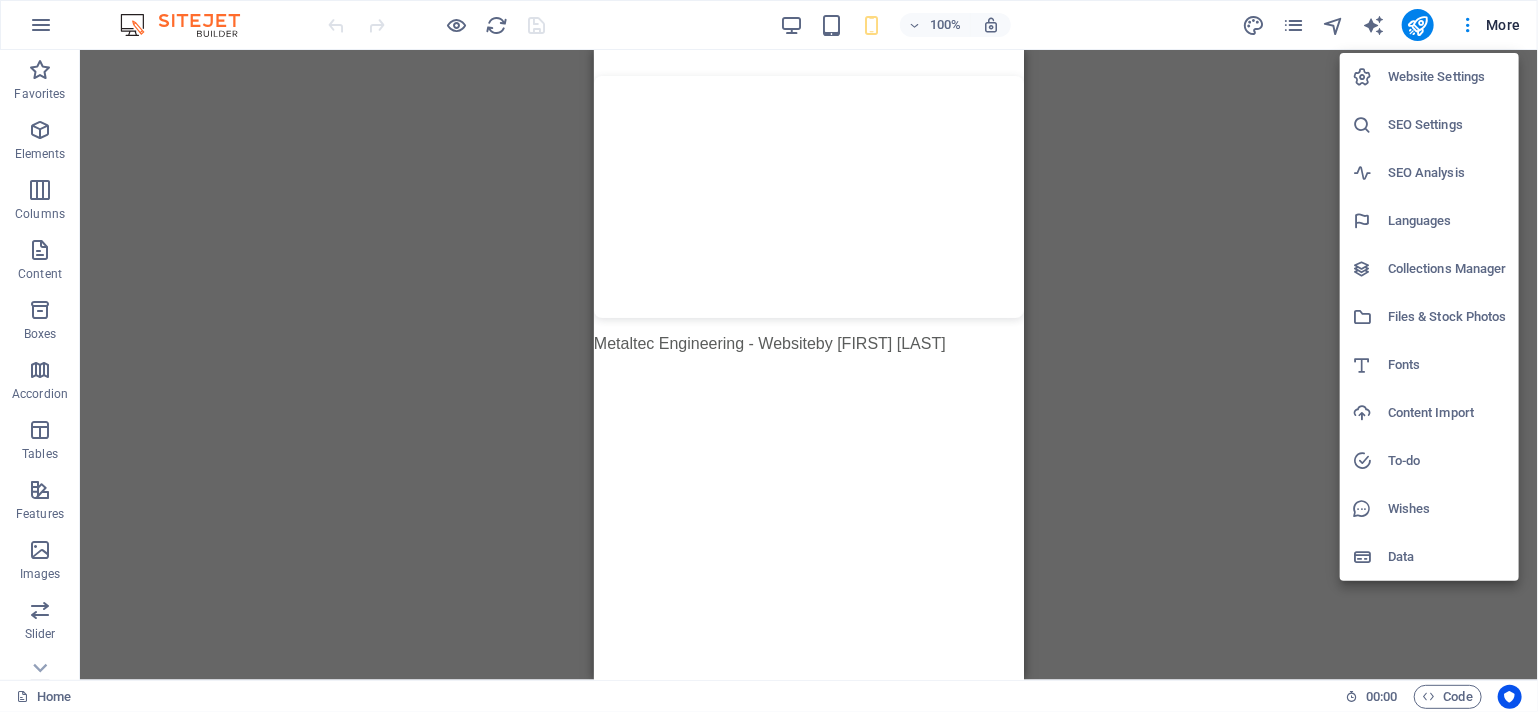 click on "Website Settings" at bounding box center [1447, 77] 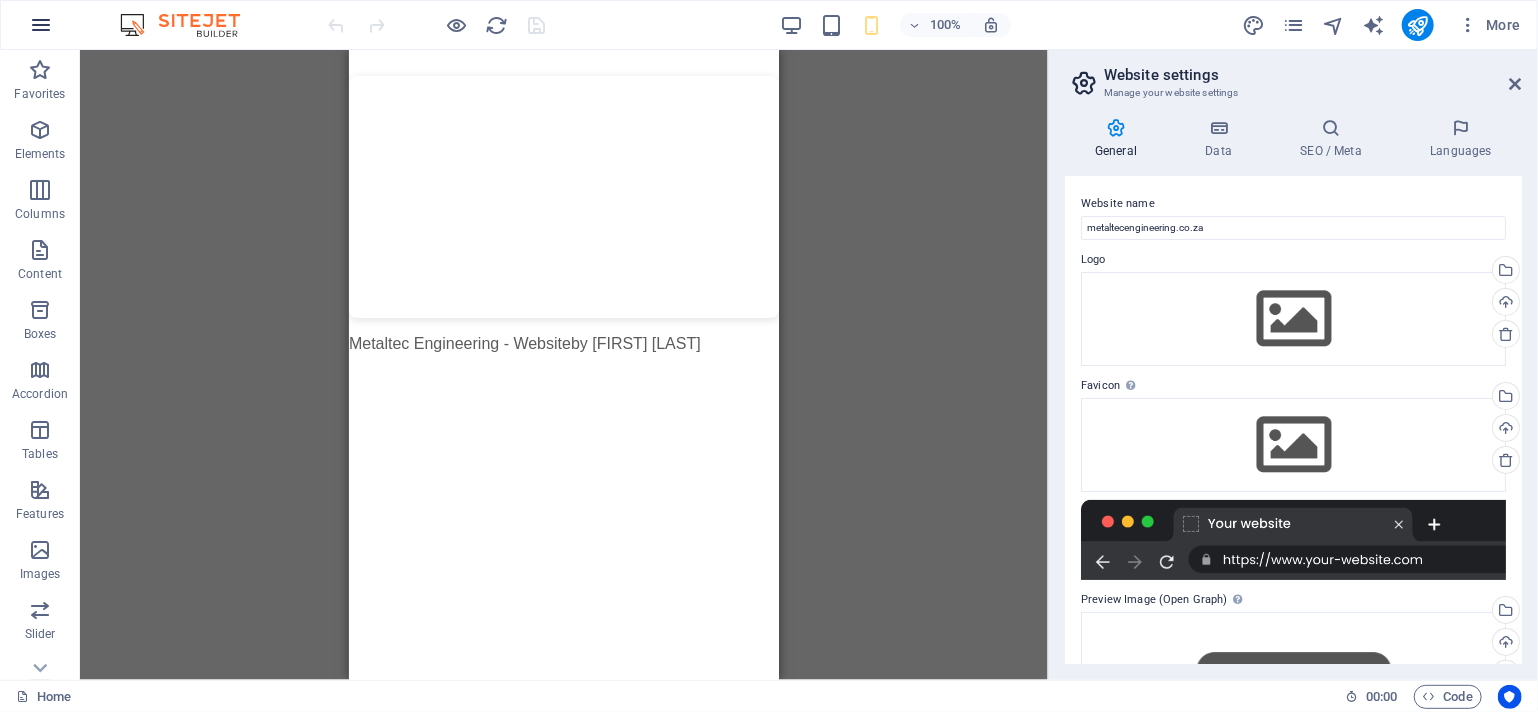 click at bounding box center [1293, 25] 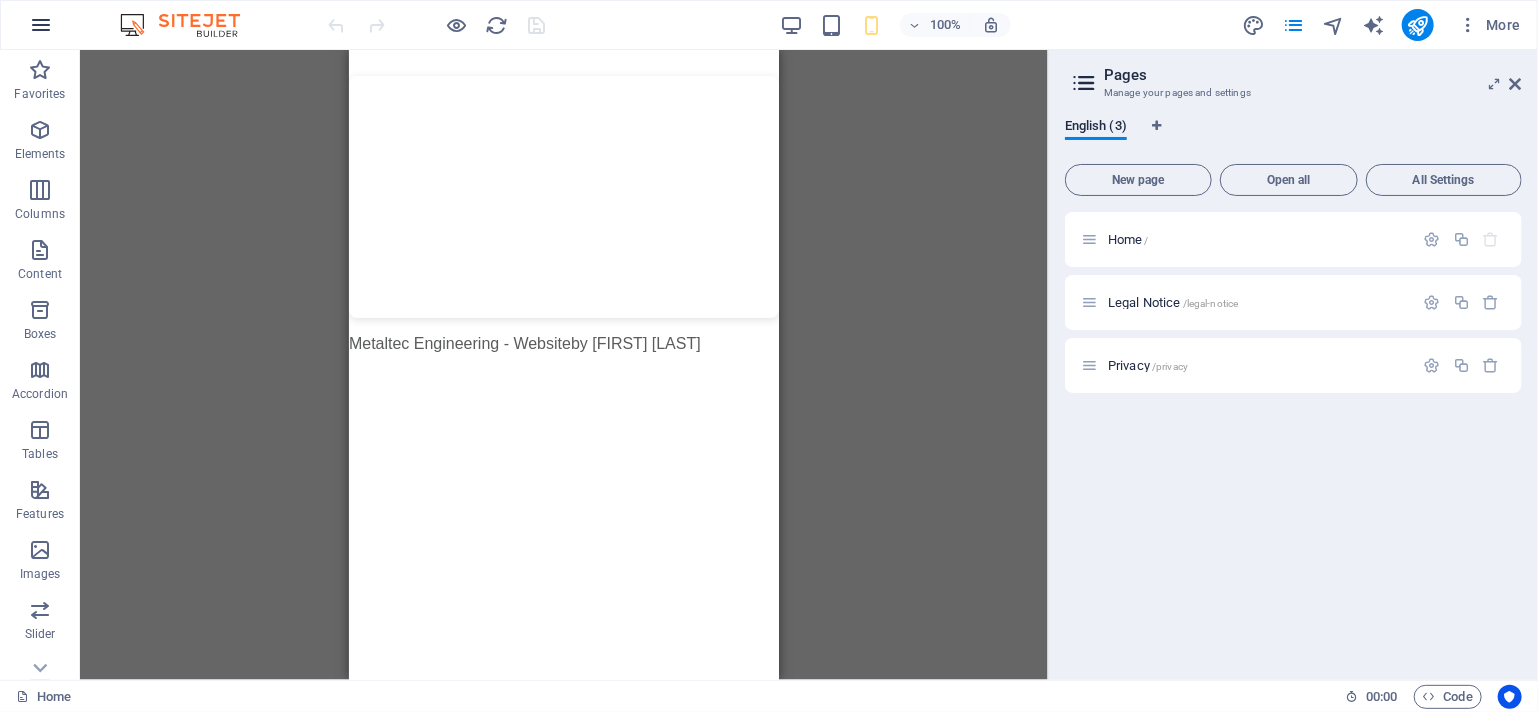 click at bounding box center [41, 25] 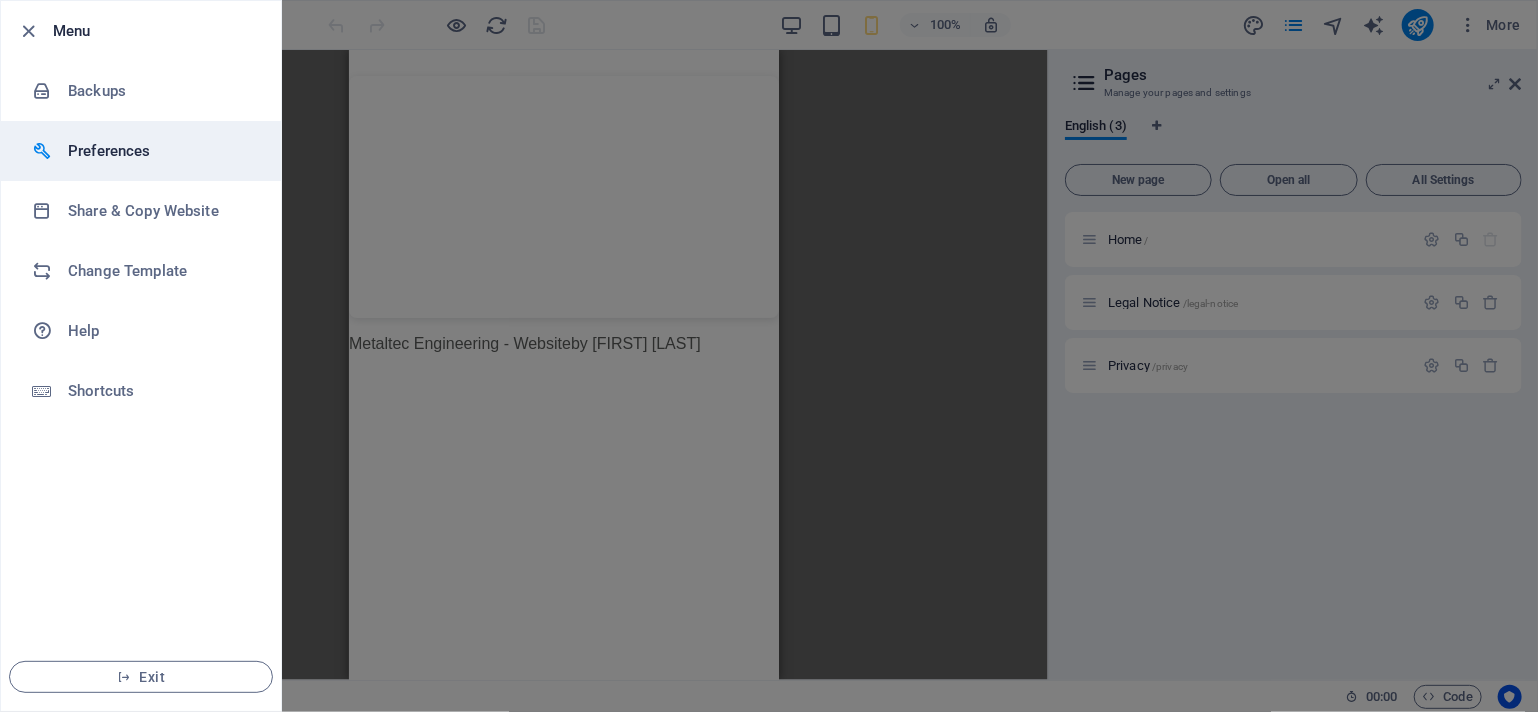 click on "Preferences" at bounding box center (160, 151) 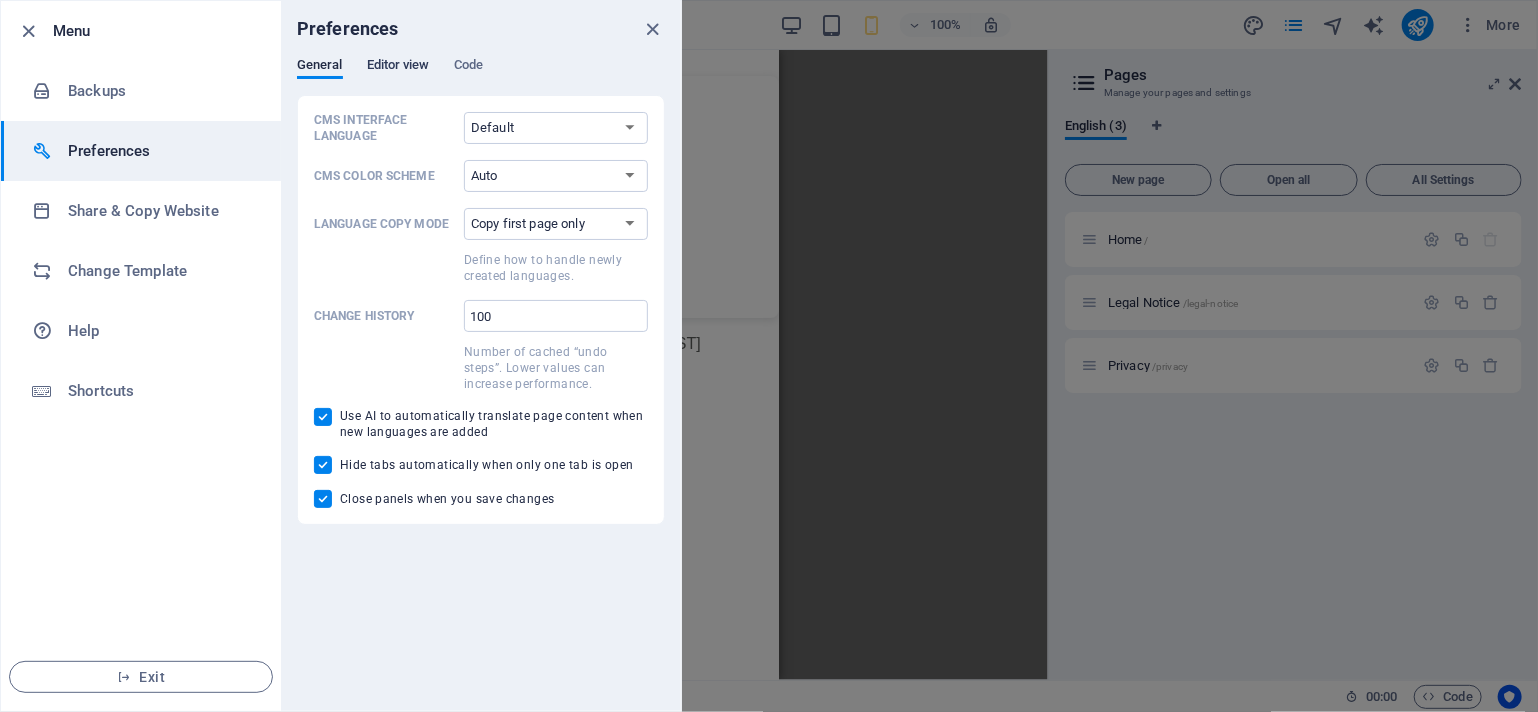 click on "Editor view" at bounding box center [398, 67] 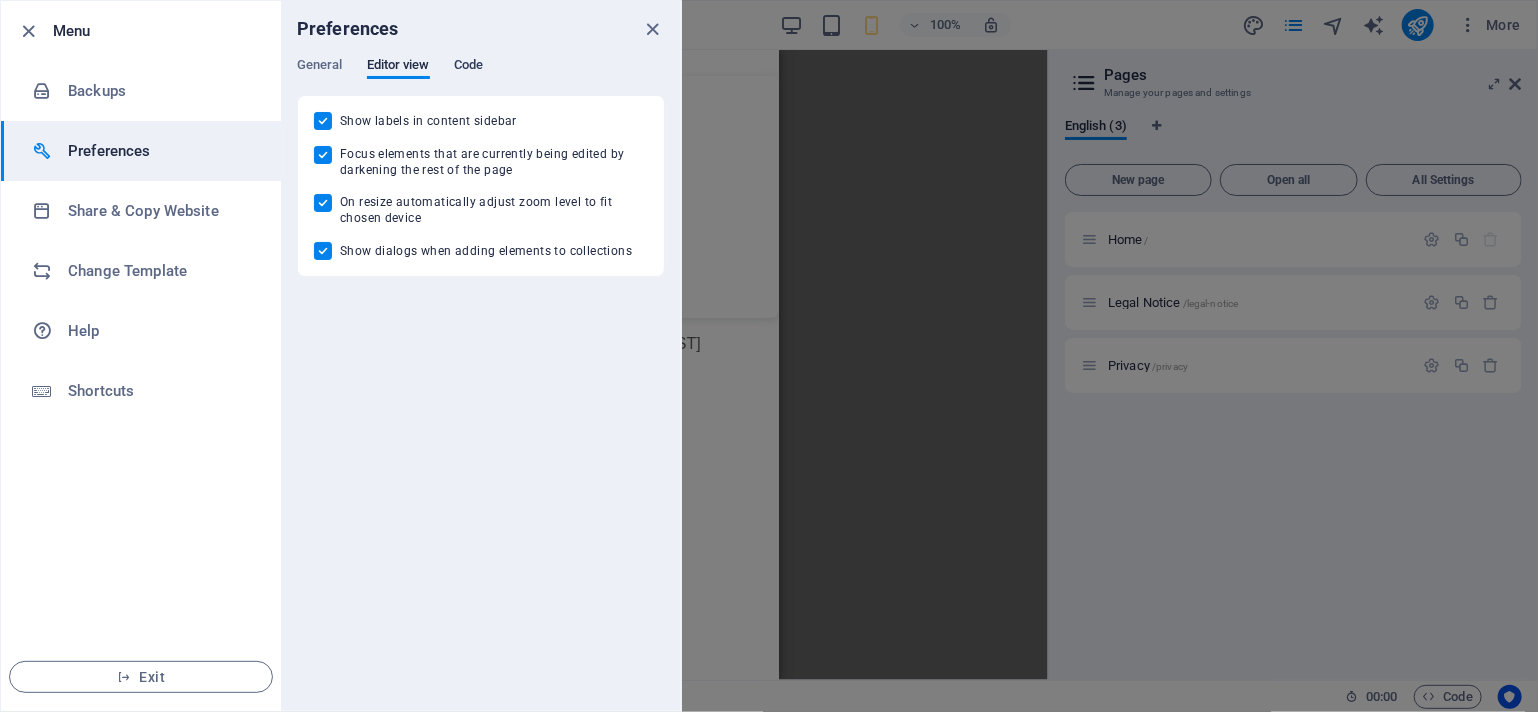 click on "Code" at bounding box center (468, 67) 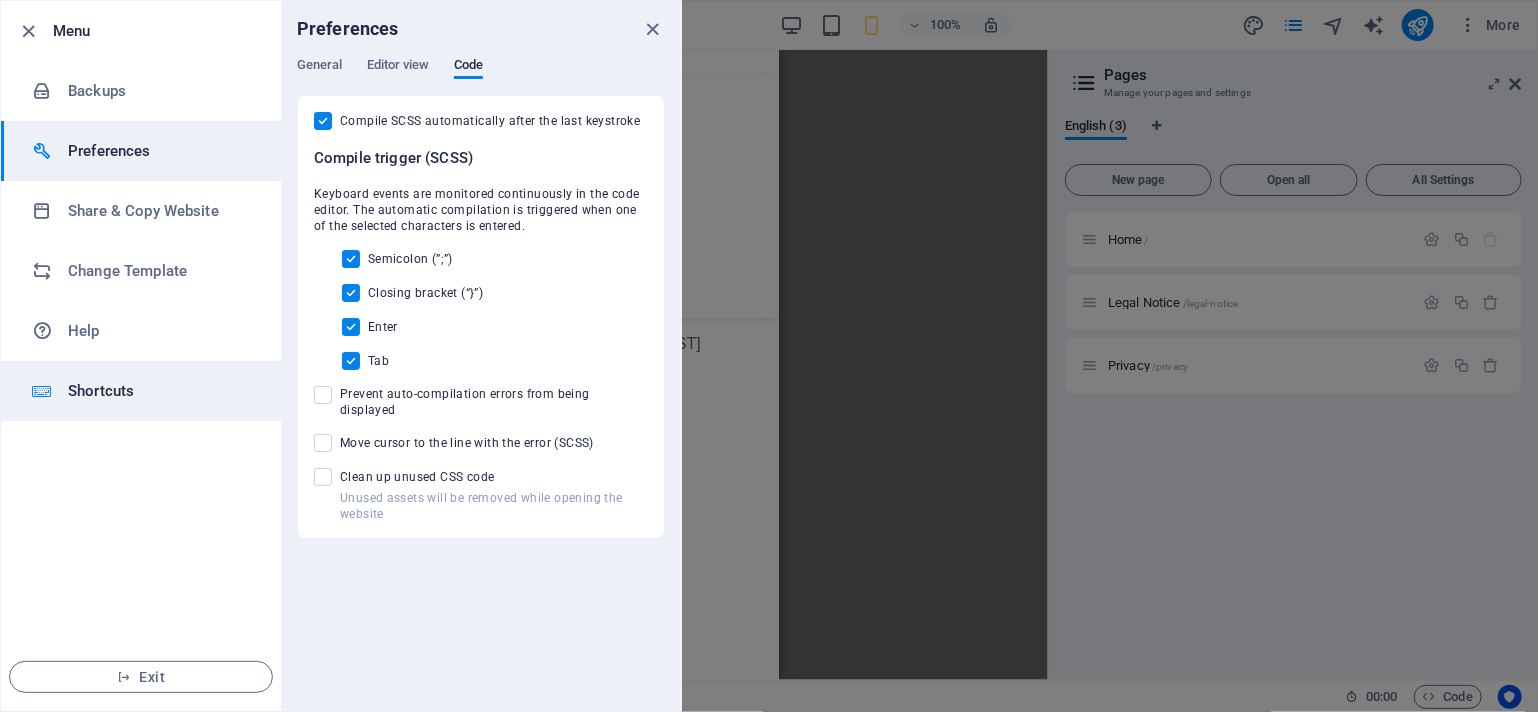 click on "Shortcuts" at bounding box center [160, 391] 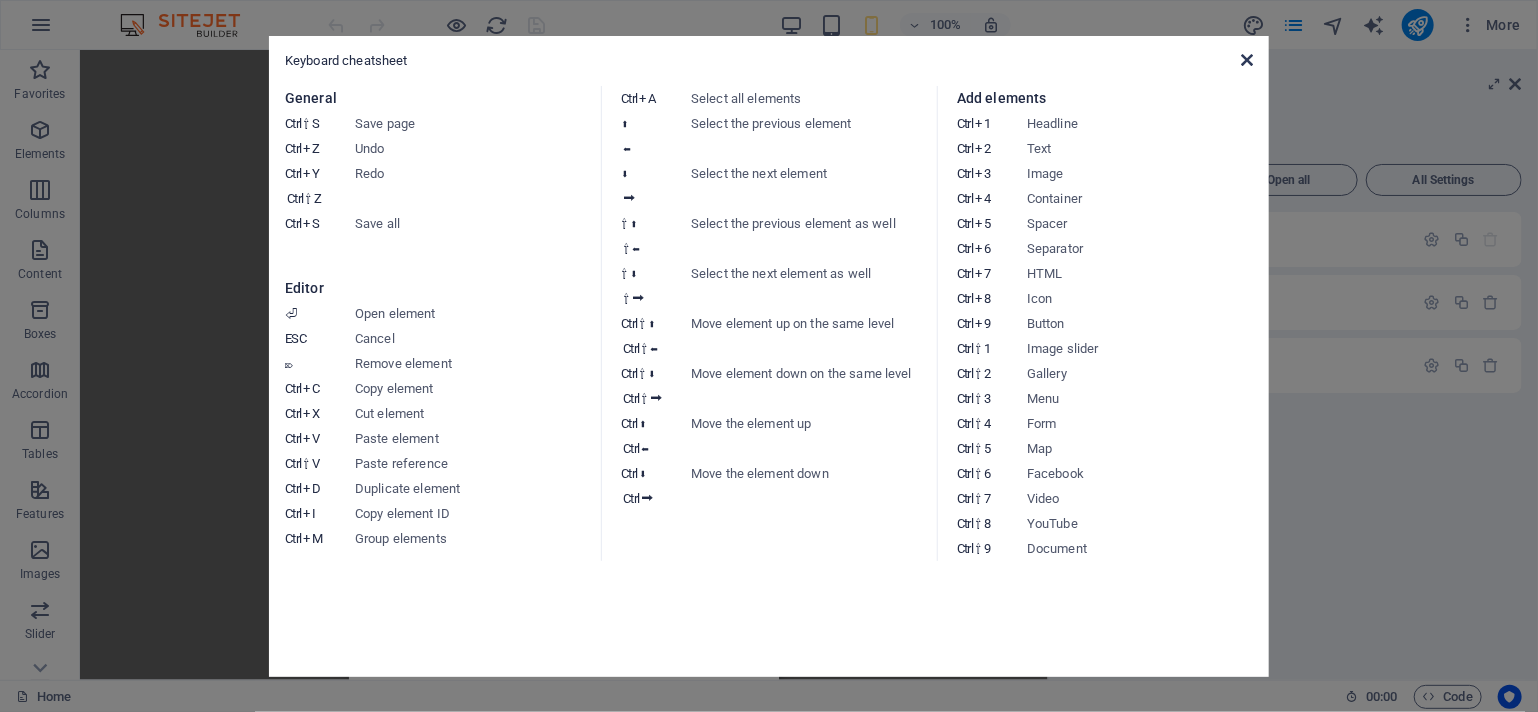 click at bounding box center [1247, 60] 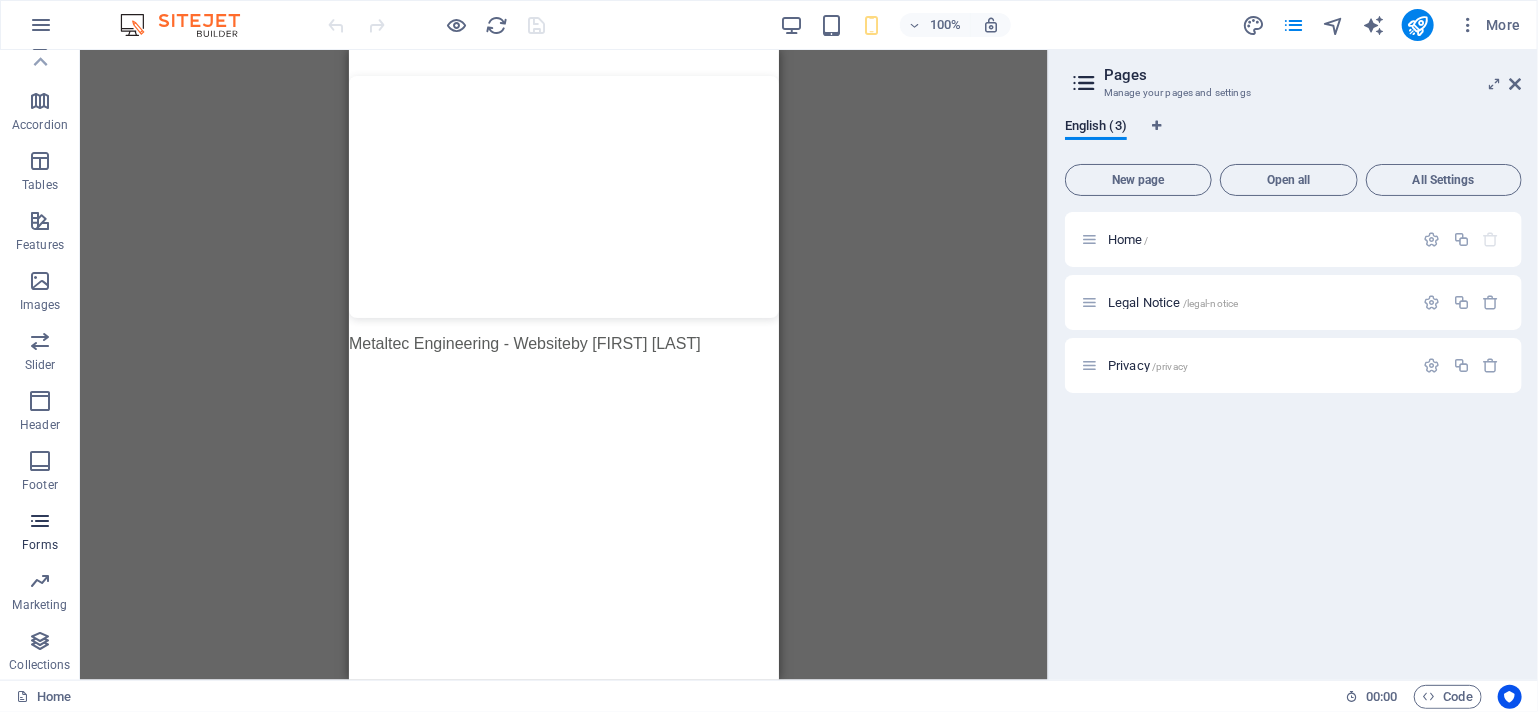 scroll, scrollTop: 0, scrollLeft: 0, axis: both 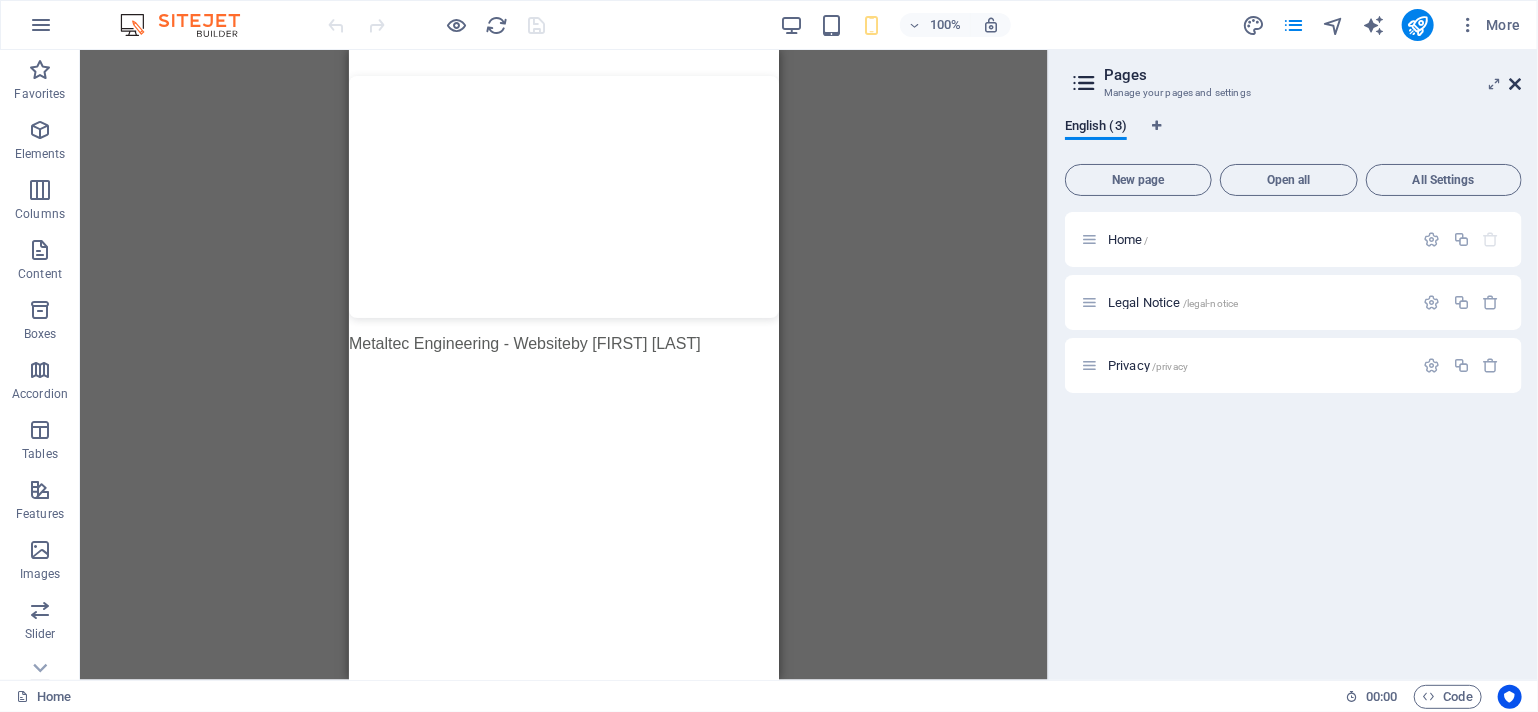 click at bounding box center [1516, 84] 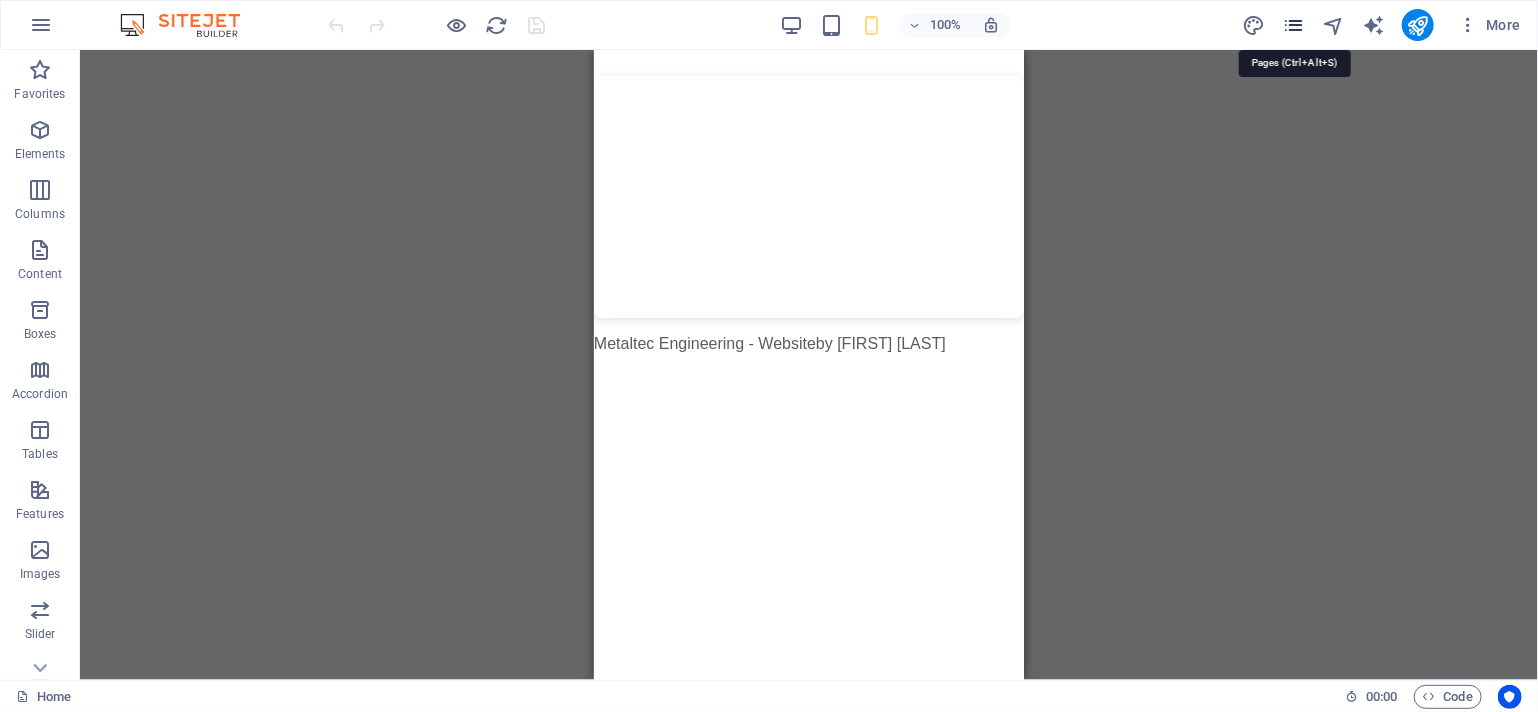 click at bounding box center (1293, 25) 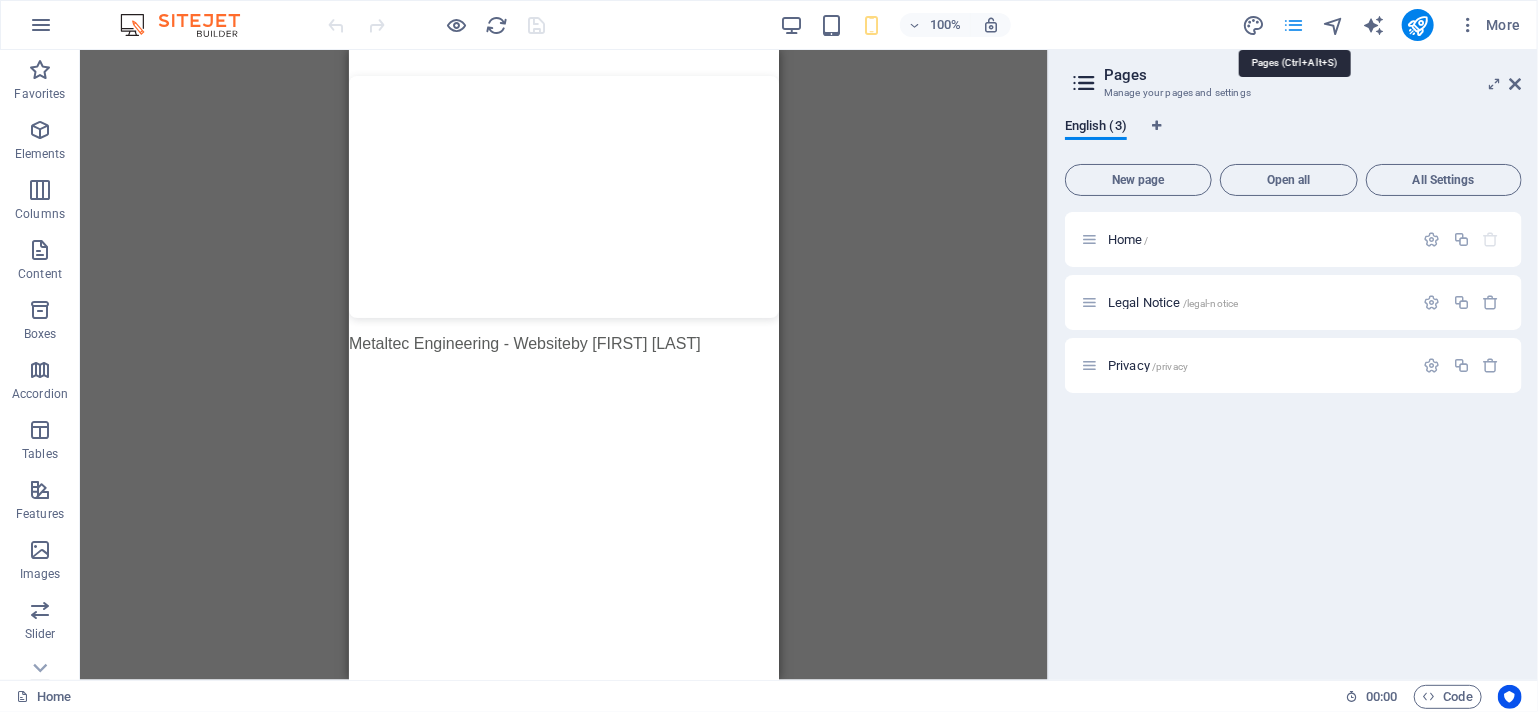 click at bounding box center [1293, 25] 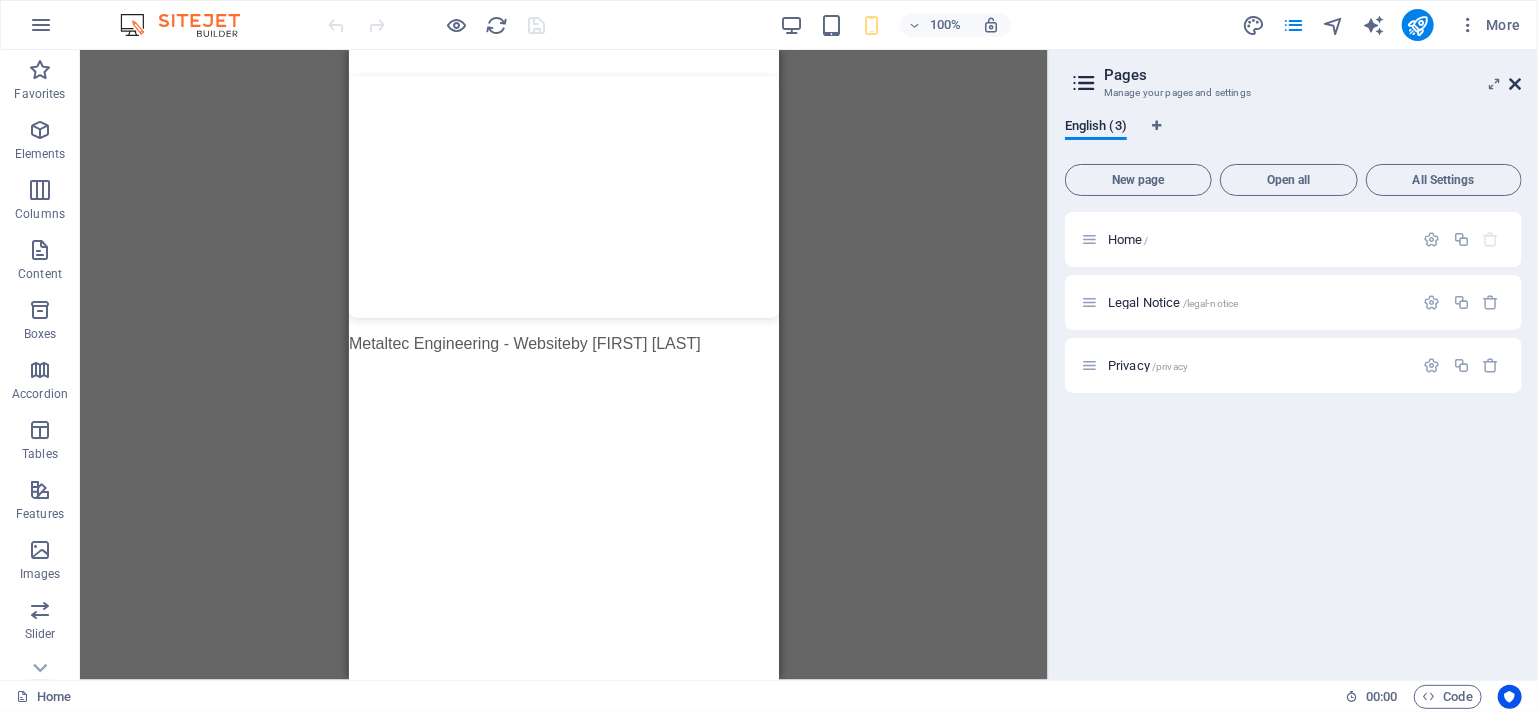 click at bounding box center (1516, 84) 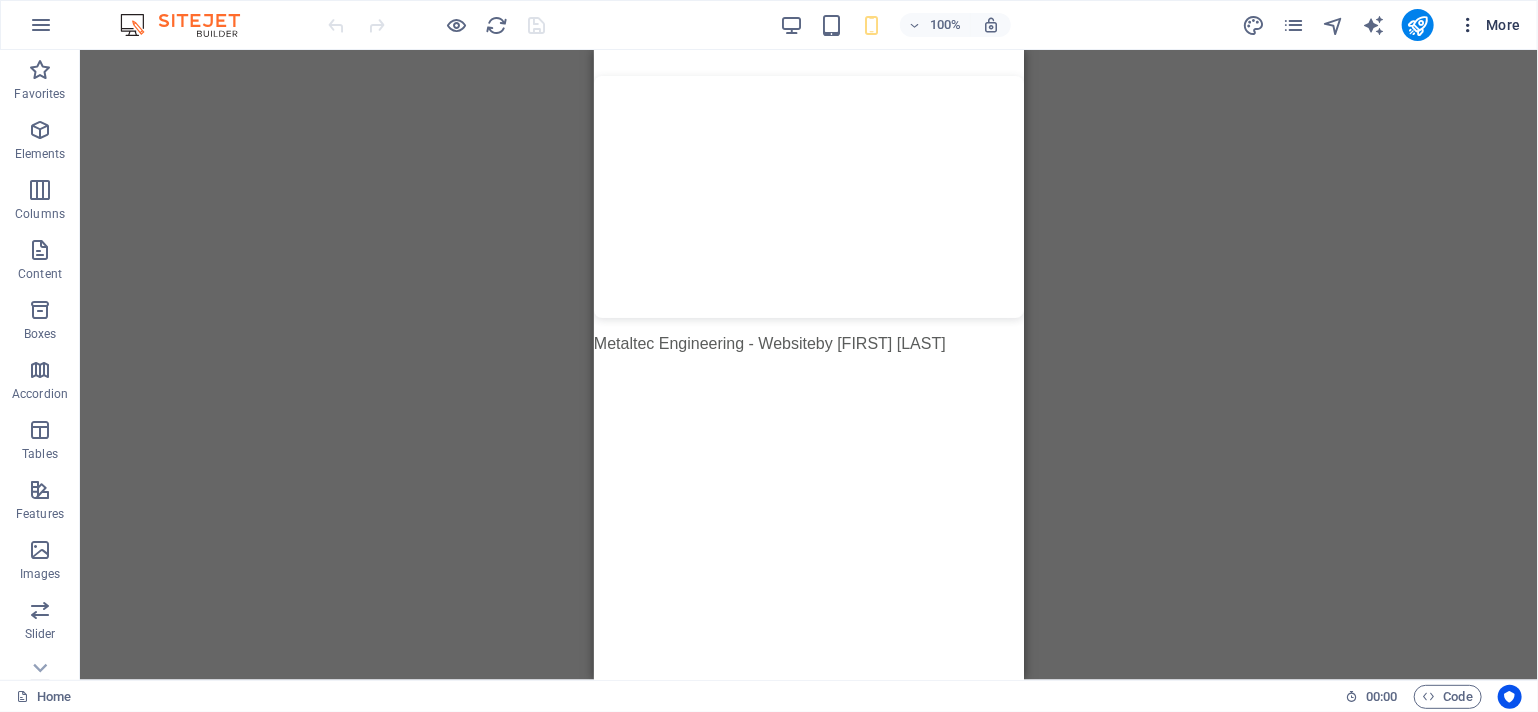 click at bounding box center (1468, 25) 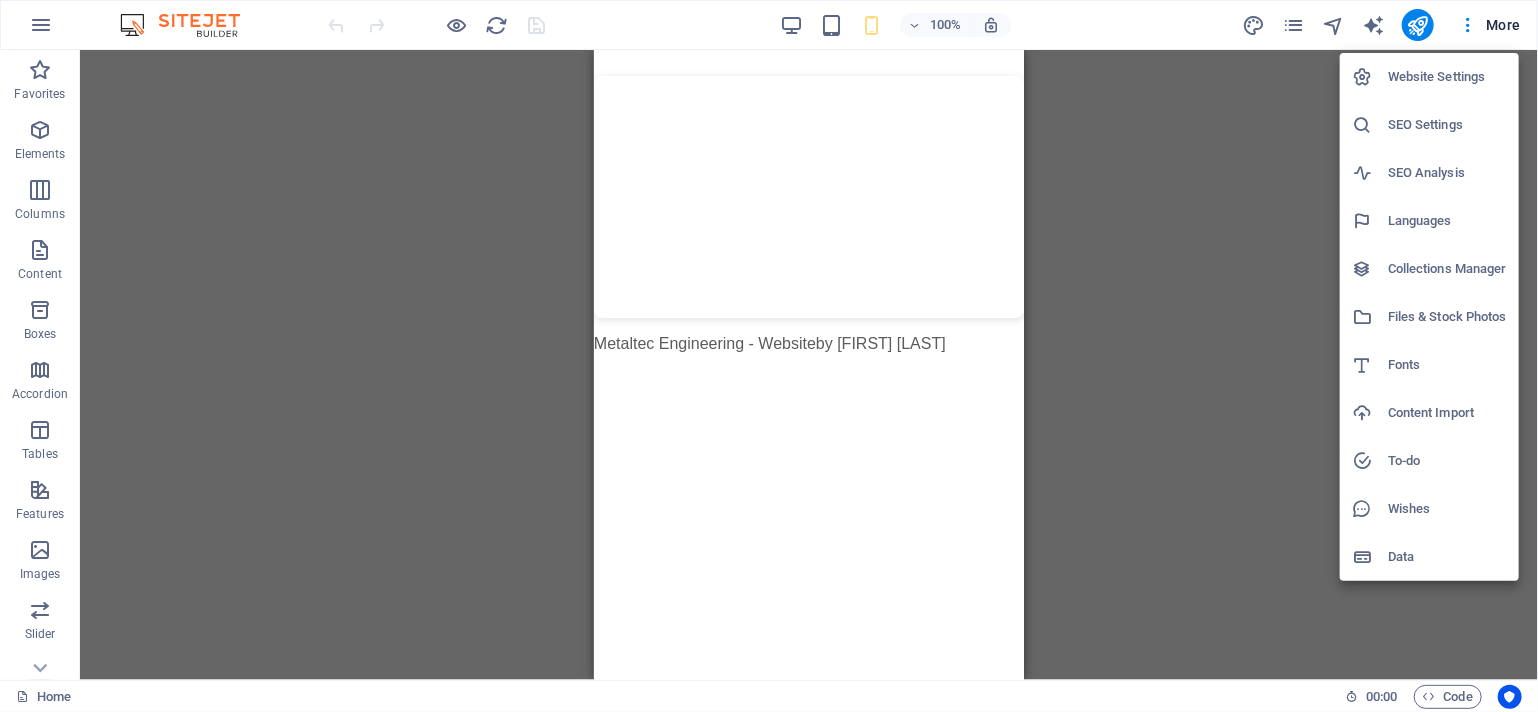 click on "Data" at bounding box center (1447, 557) 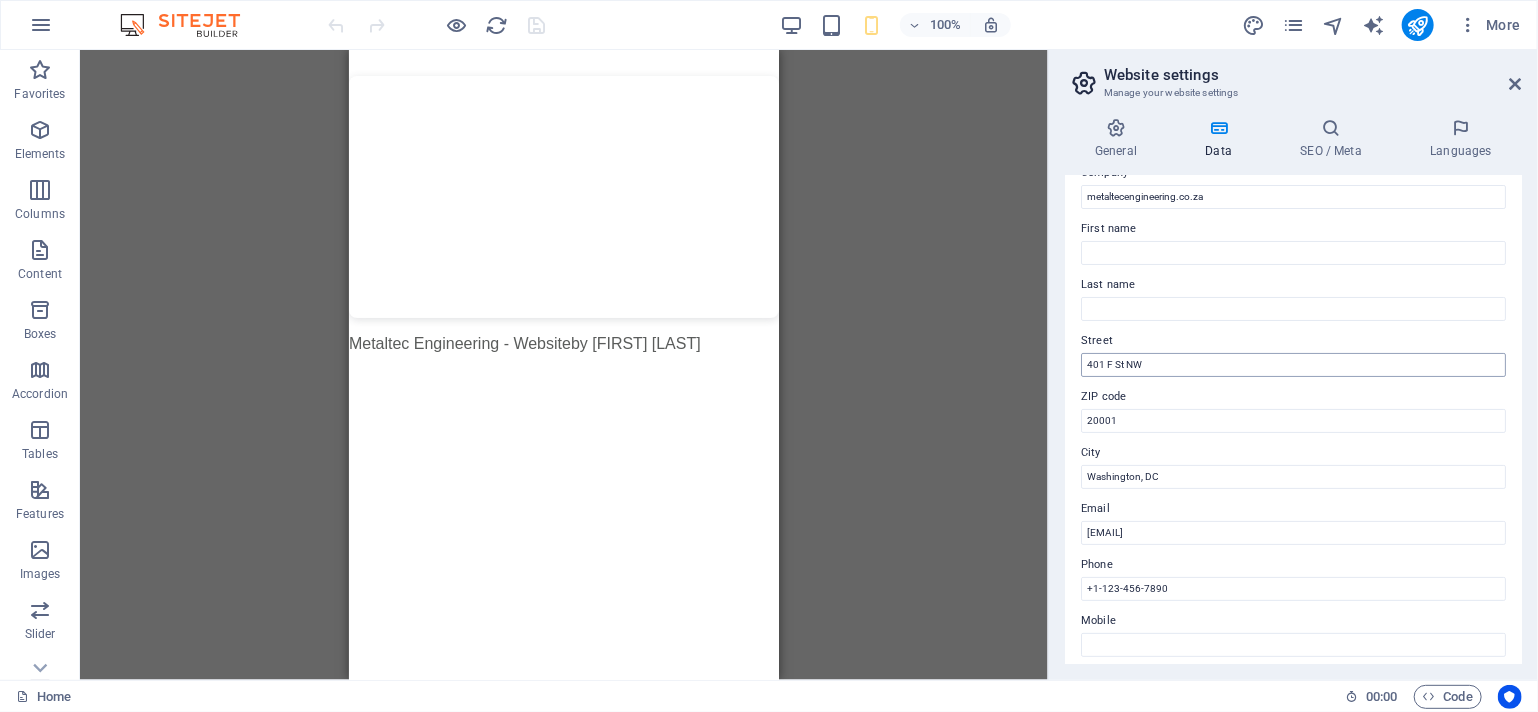 scroll, scrollTop: 0, scrollLeft: 0, axis: both 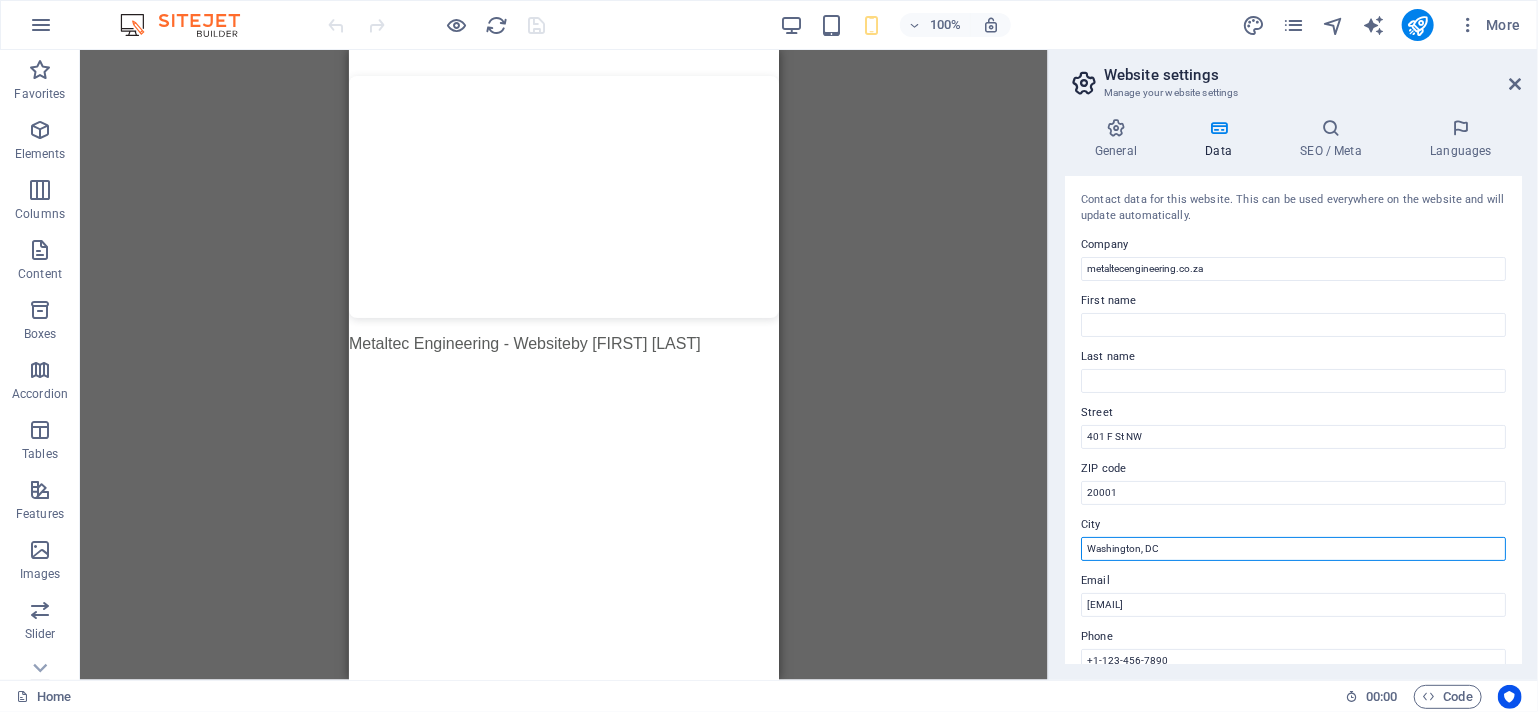 drag, startPoint x: 1202, startPoint y: 550, endPoint x: 1076, endPoint y: 558, distance: 126.253716 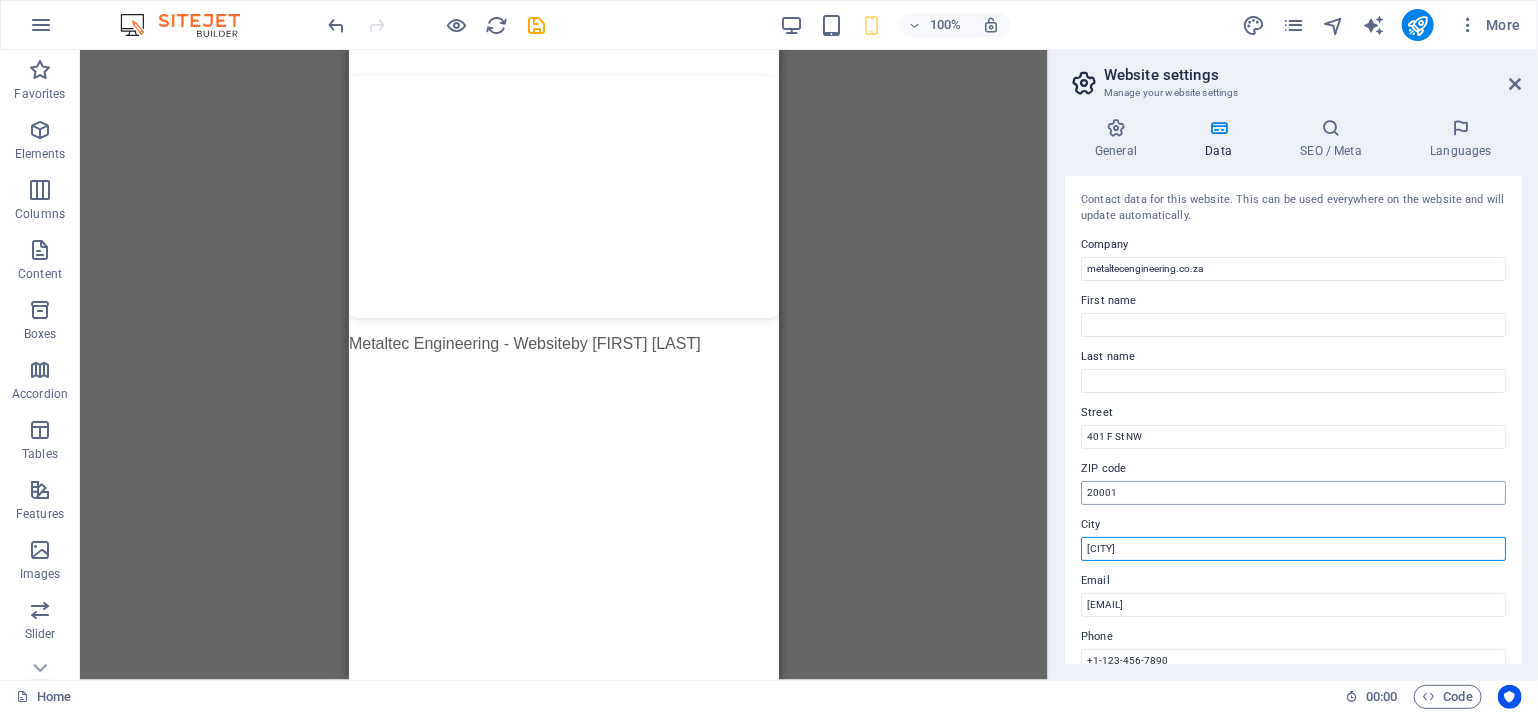type on "[CITY]" 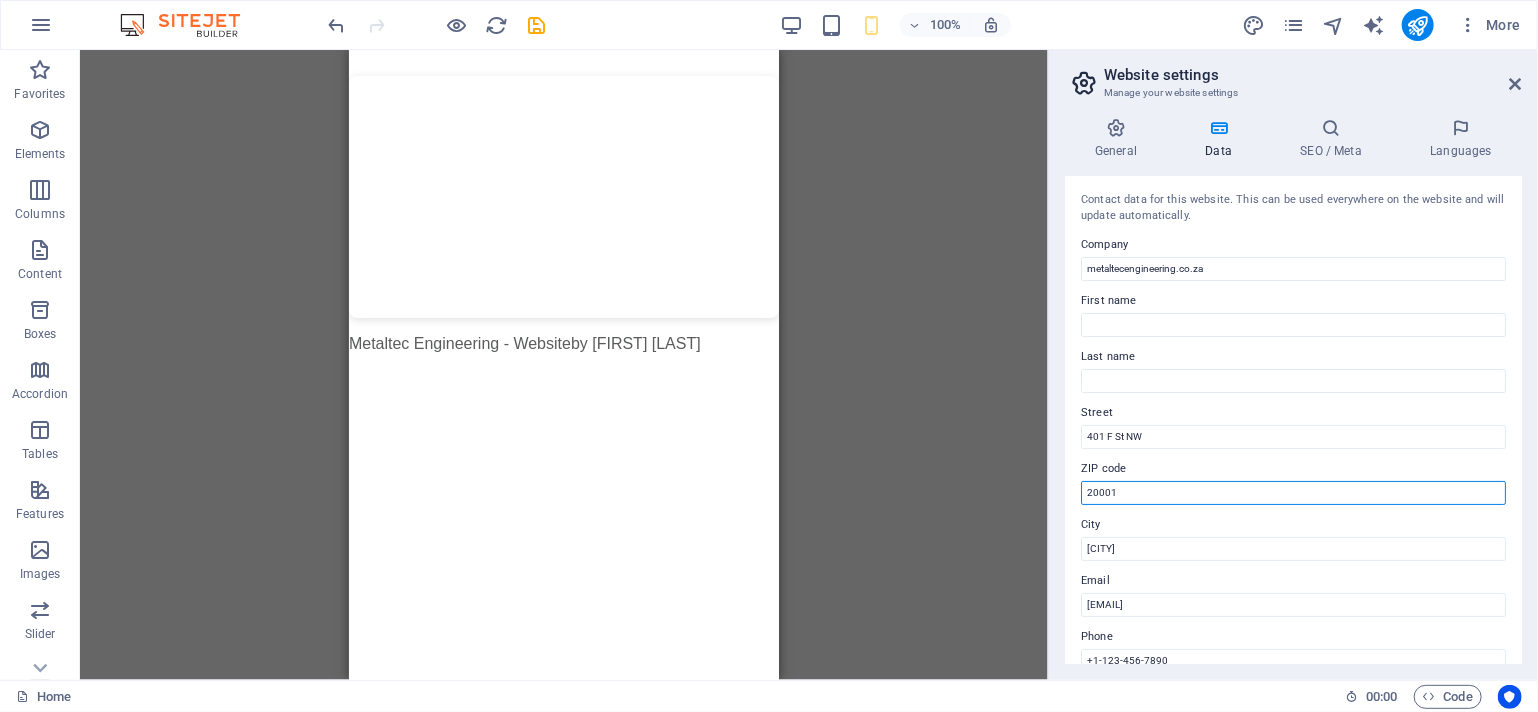 drag, startPoint x: 1112, startPoint y: 491, endPoint x: 1074, endPoint y: 488, distance: 38.118237 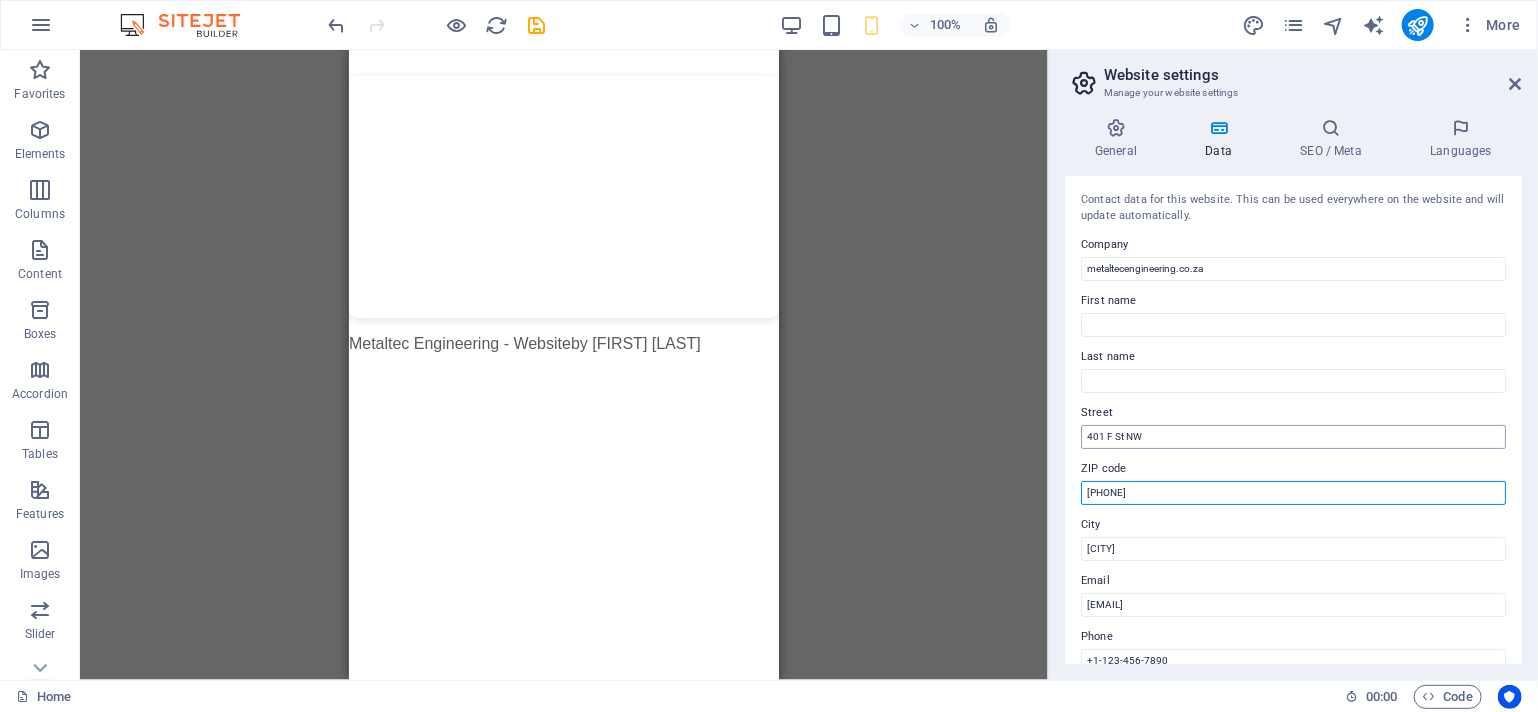 type on "[PHONE]" 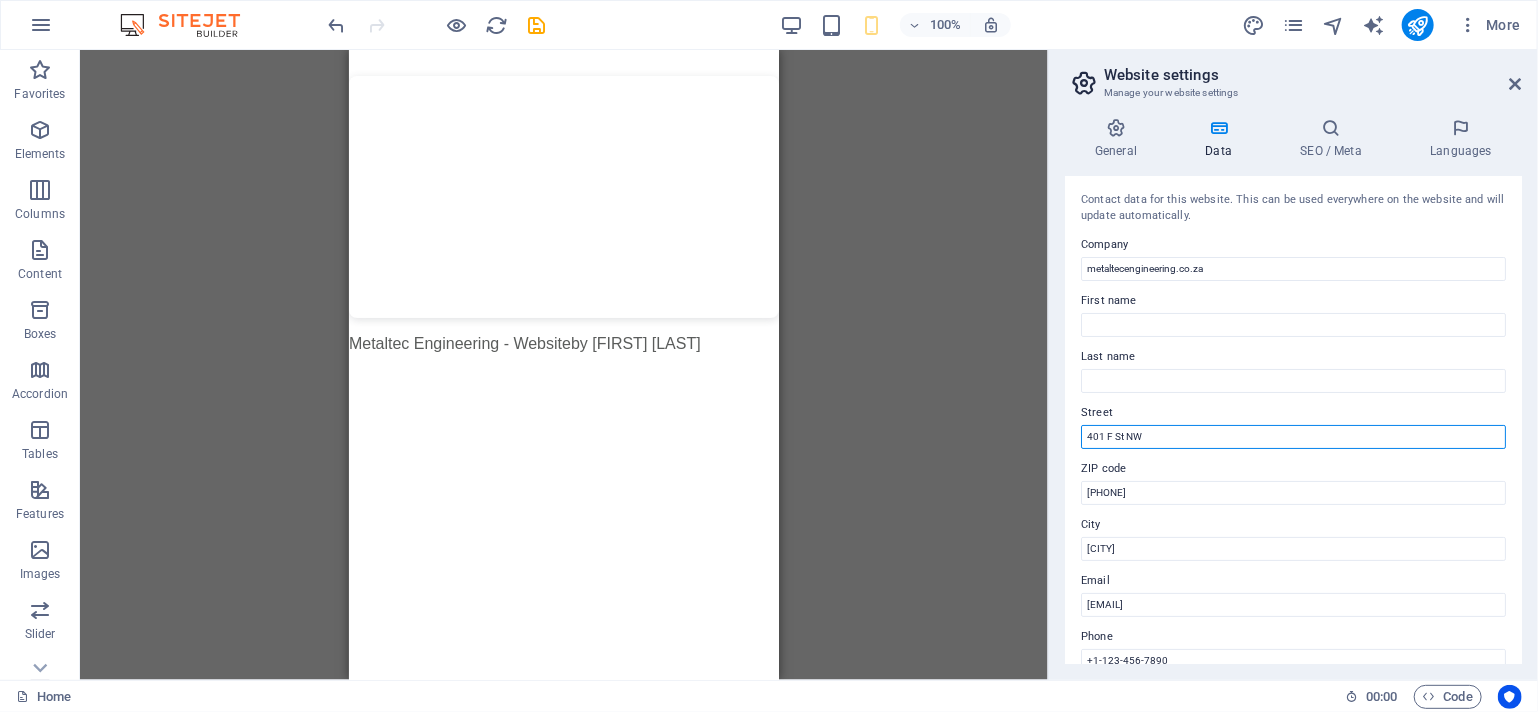 drag, startPoint x: 1155, startPoint y: 435, endPoint x: 1072, endPoint y: 435, distance: 83 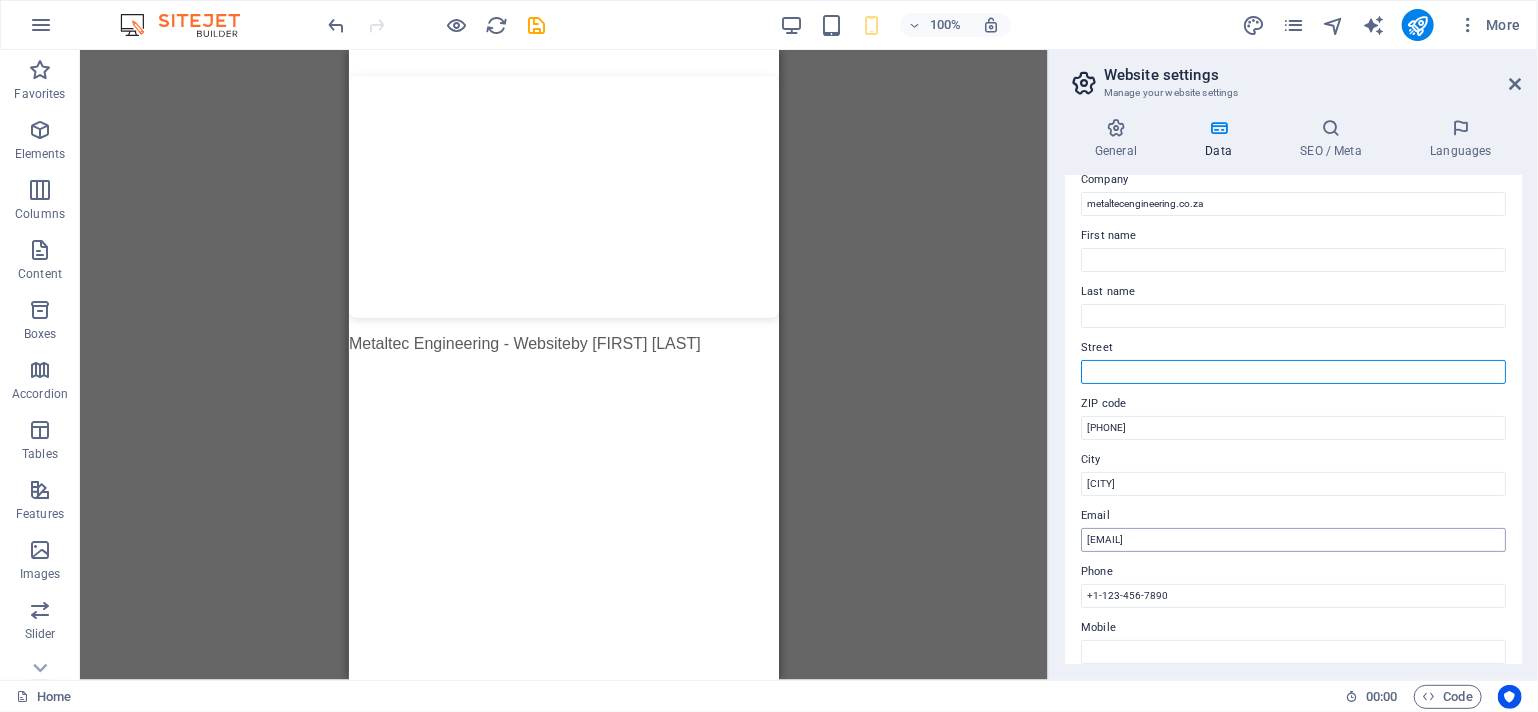 scroll, scrollTop: 100, scrollLeft: 0, axis: vertical 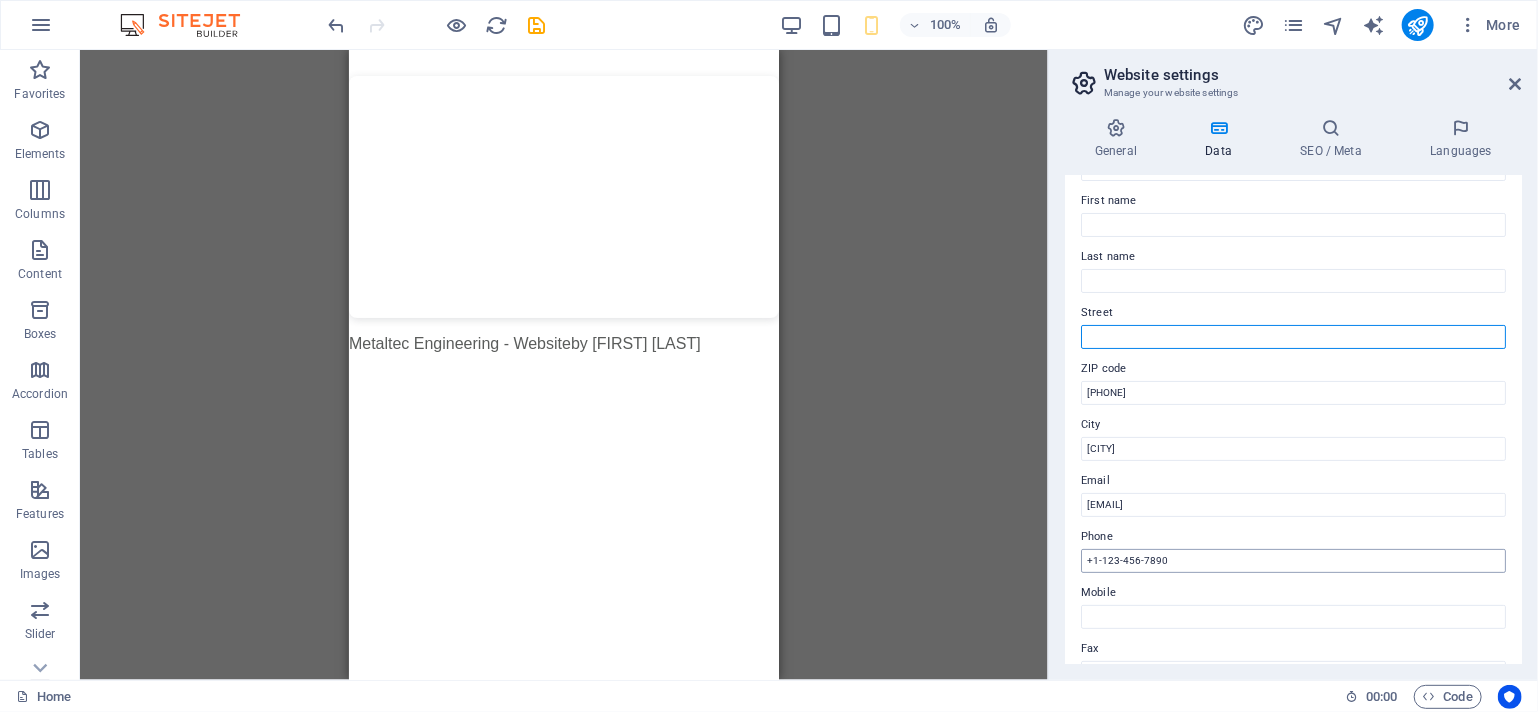 type 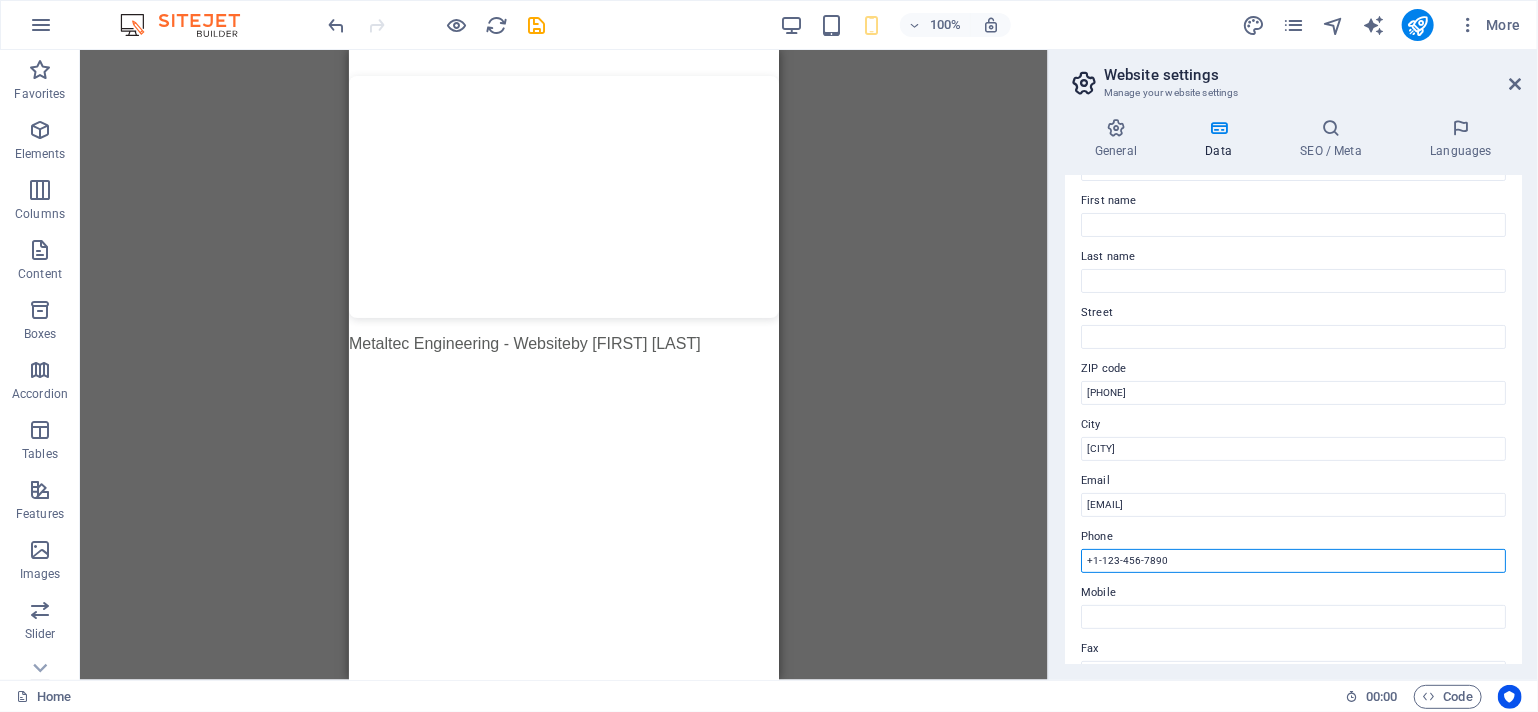 drag, startPoint x: 1184, startPoint y: 554, endPoint x: 1094, endPoint y: 559, distance: 90.13878 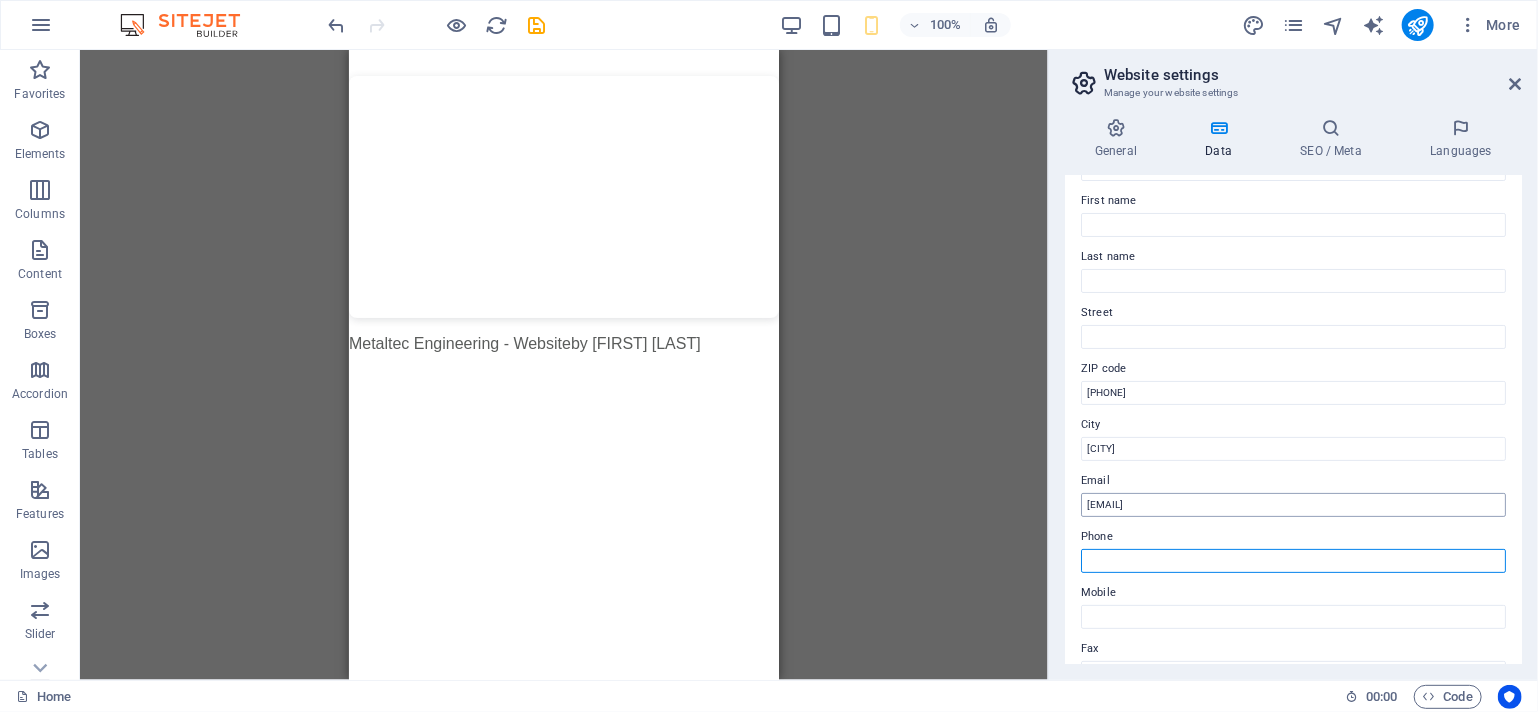 type 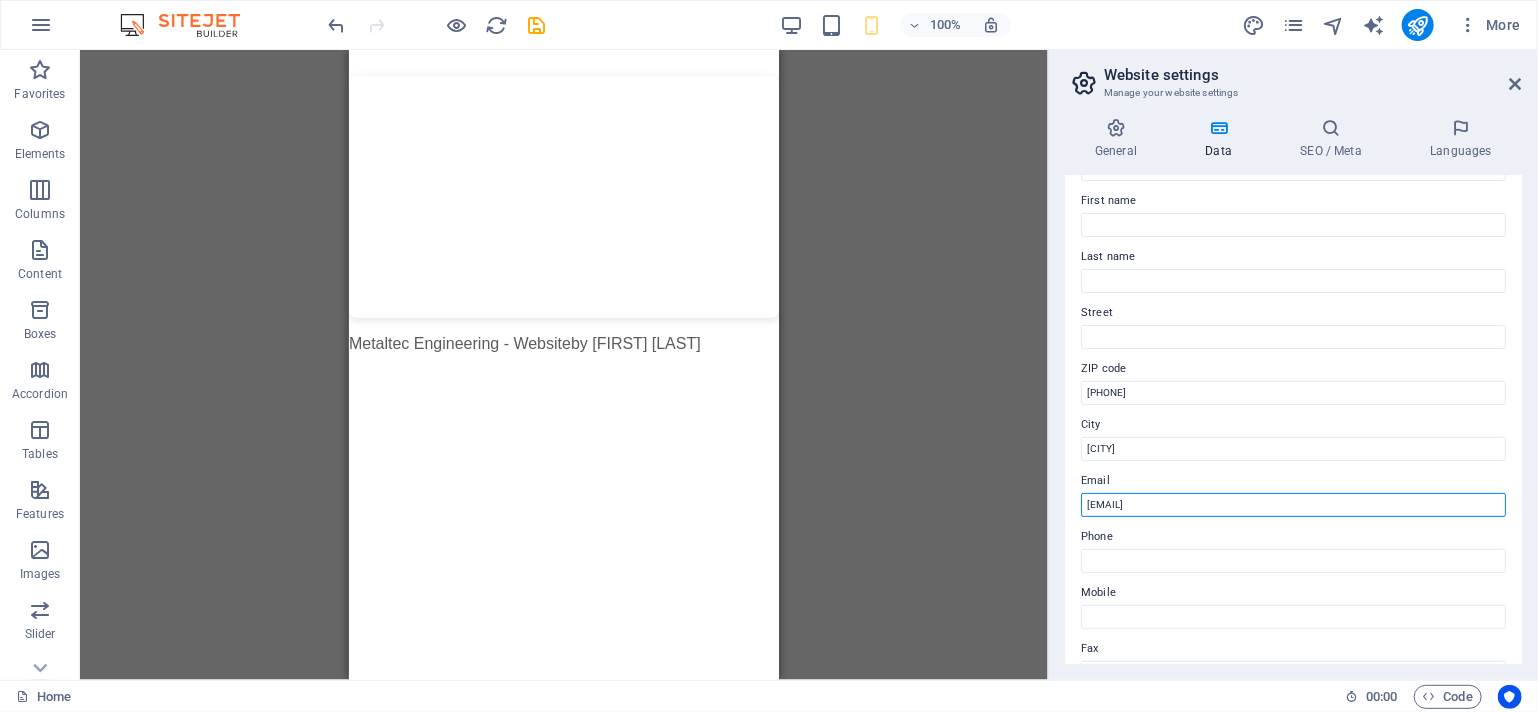 drag, startPoint x: 1345, startPoint y: 499, endPoint x: 1058, endPoint y: 499, distance: 287 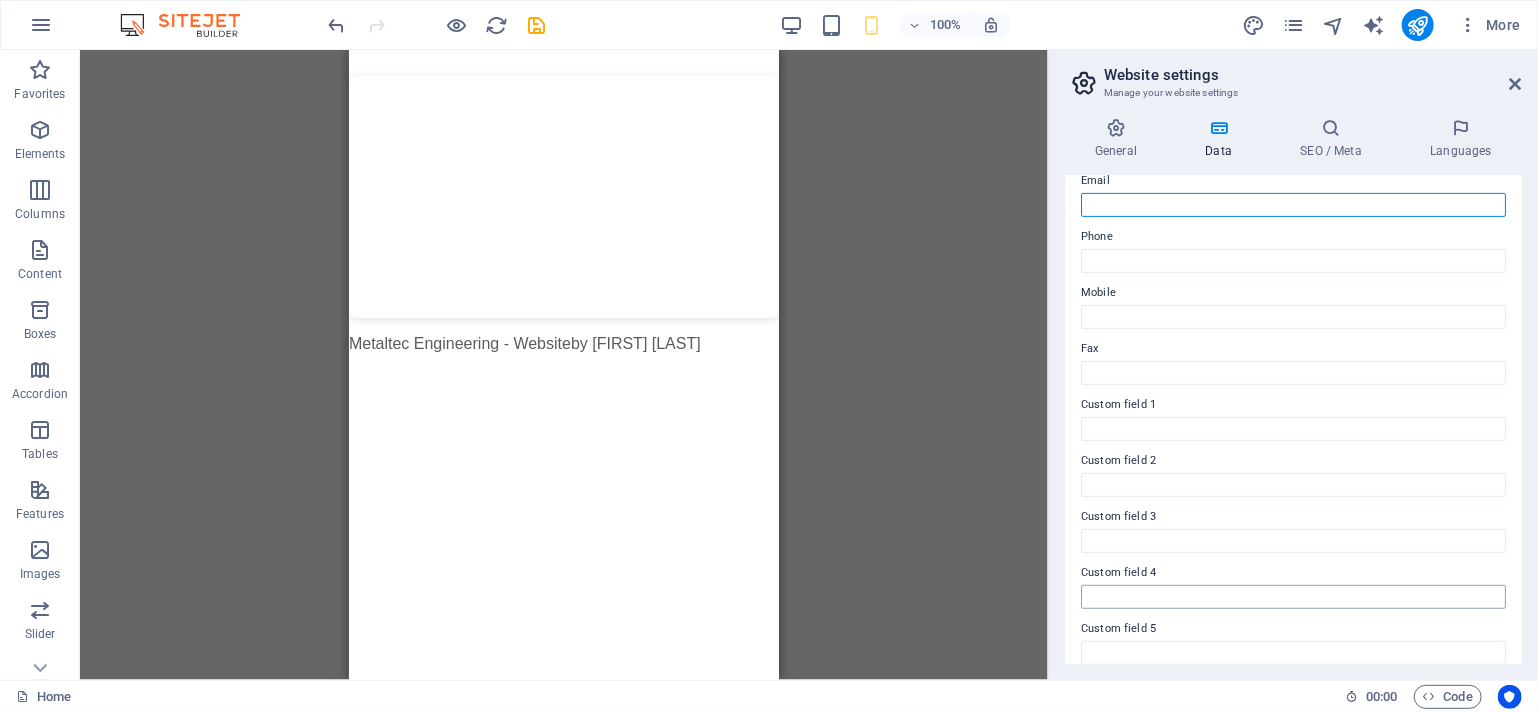 scroll, scrollTop: 472, scrollLeft: 0, axis: vertical 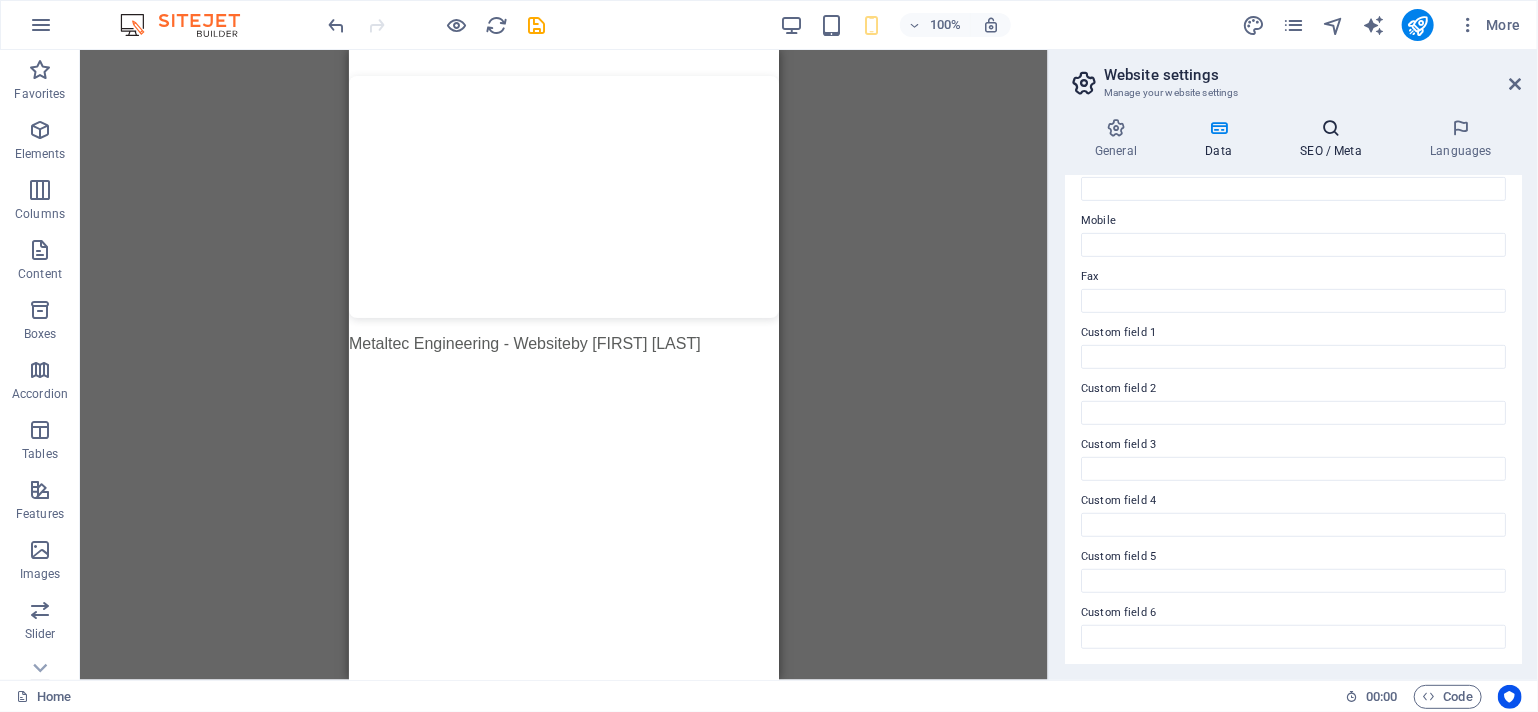 type 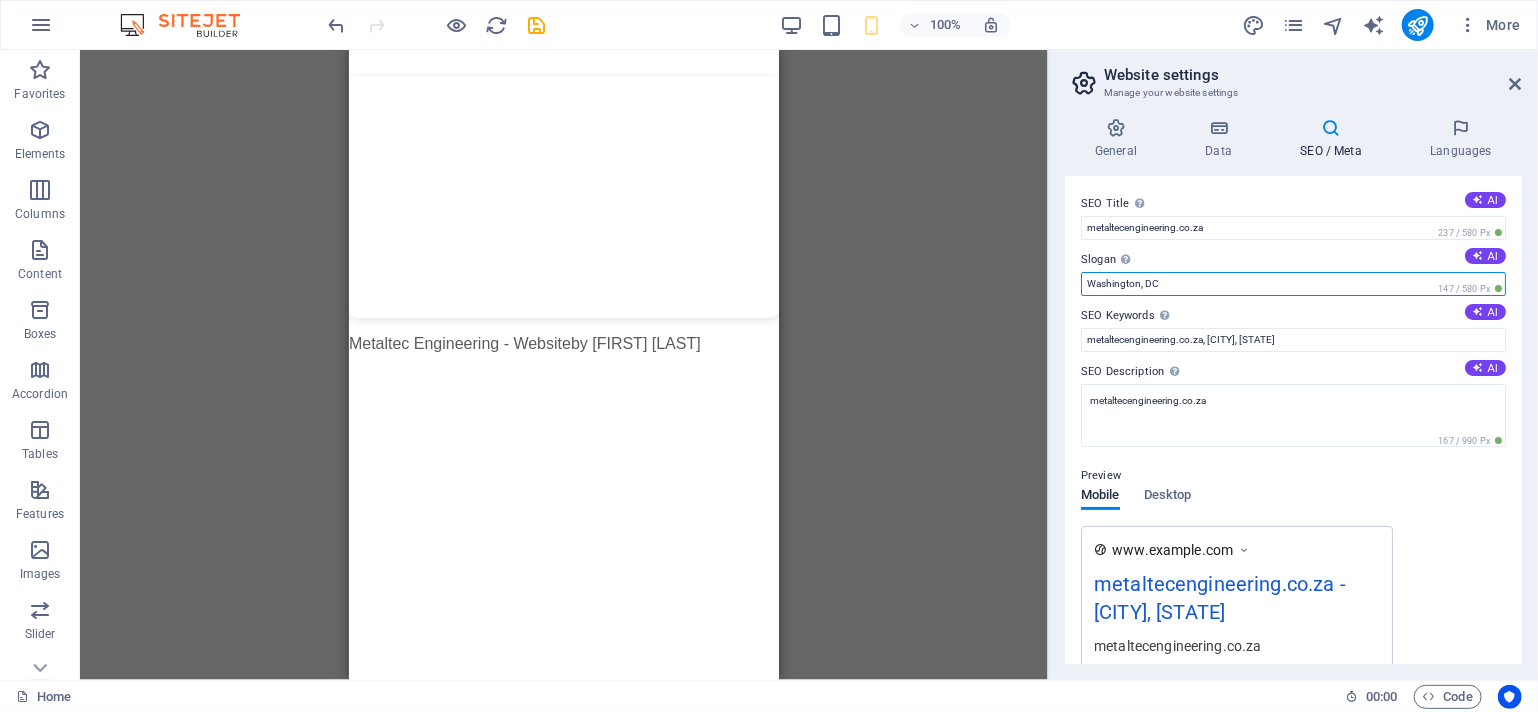 click on "Washington, DC" at bounding box center [1293, 284] 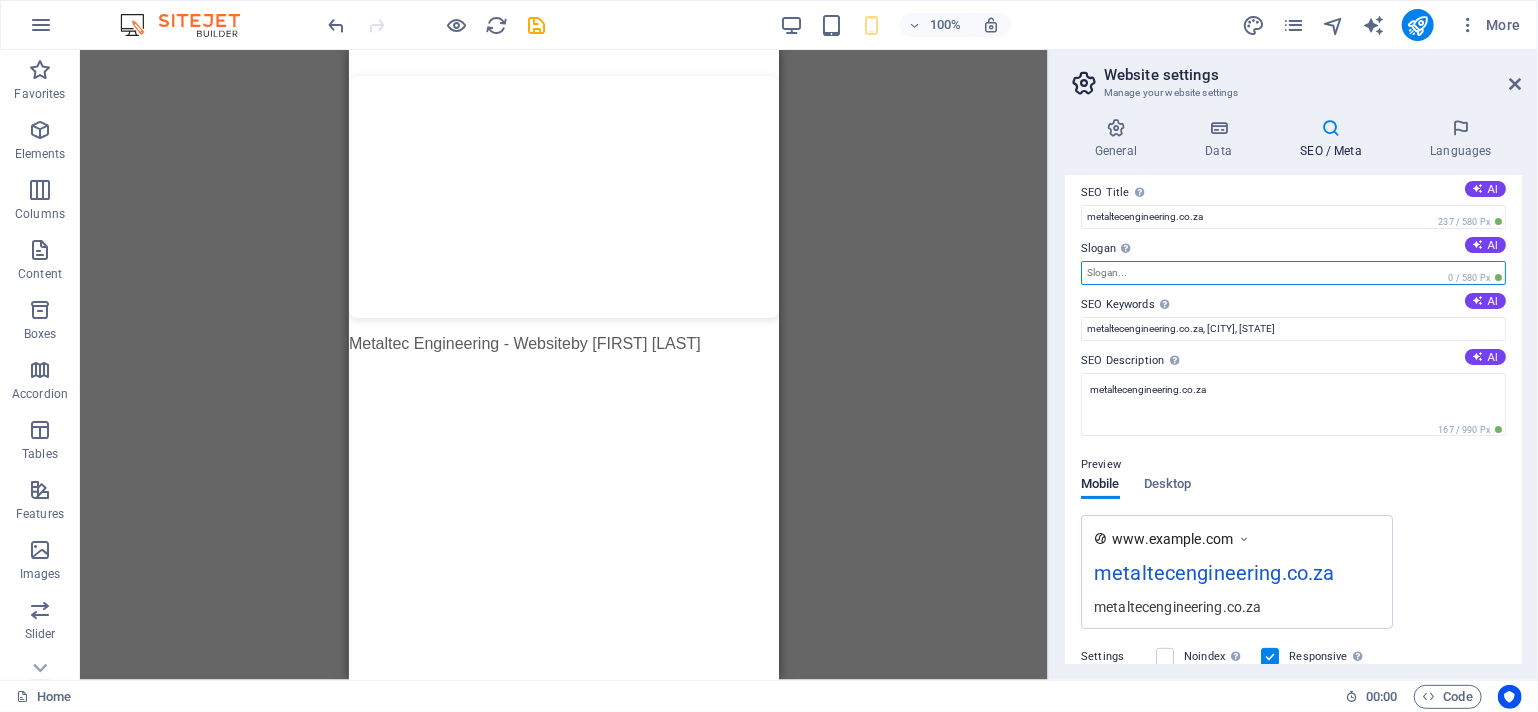 scroll, scrollTop: 0, scrollLeft: 0, axis: both 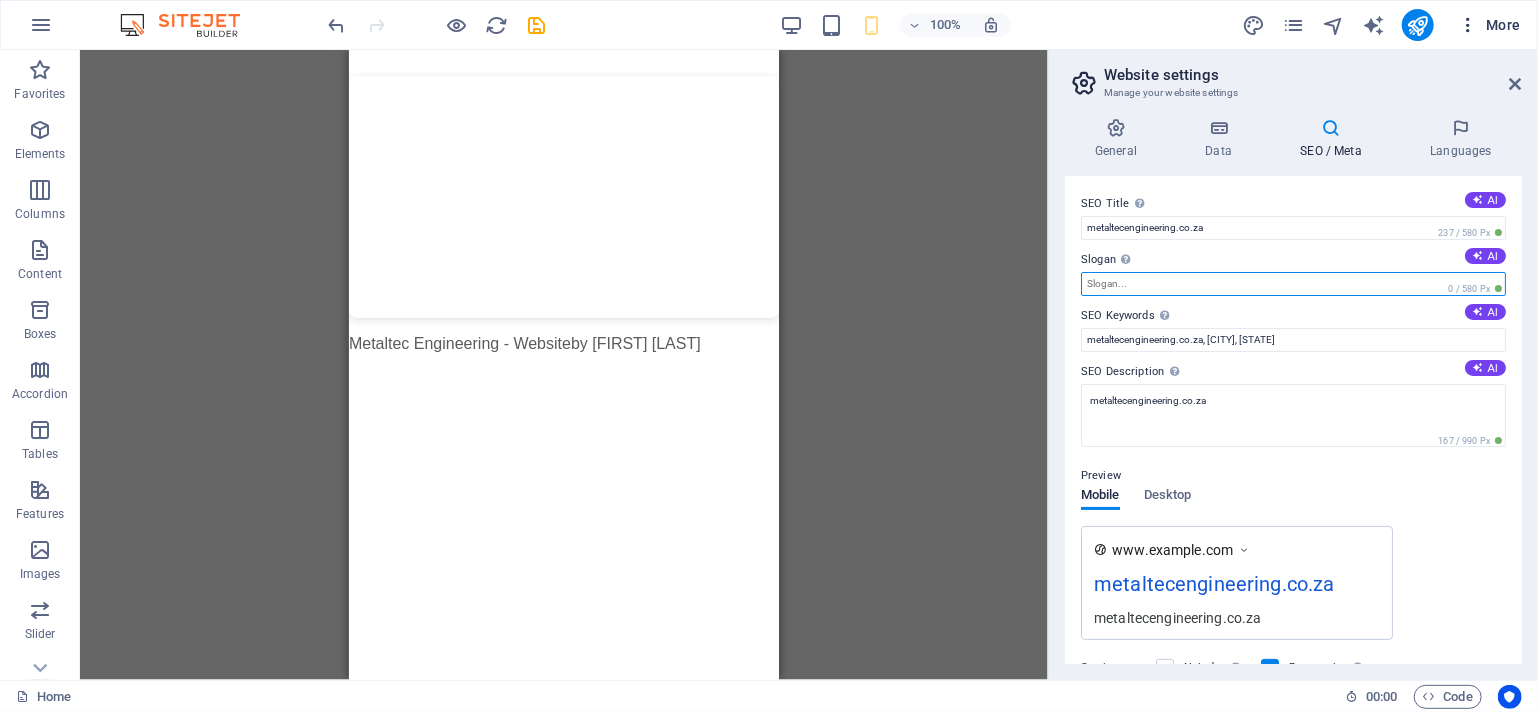 type 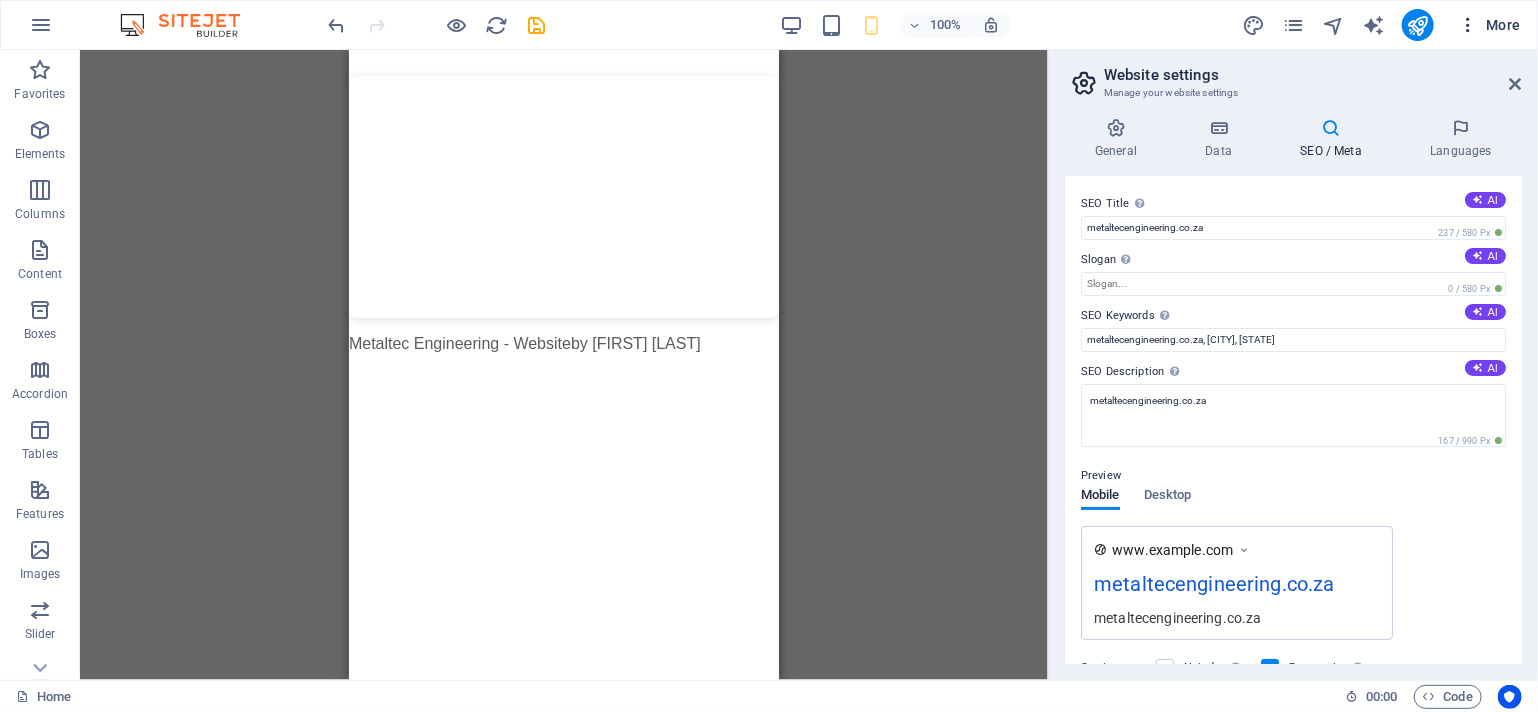 click on "More" at bounding box center [1489, 25] 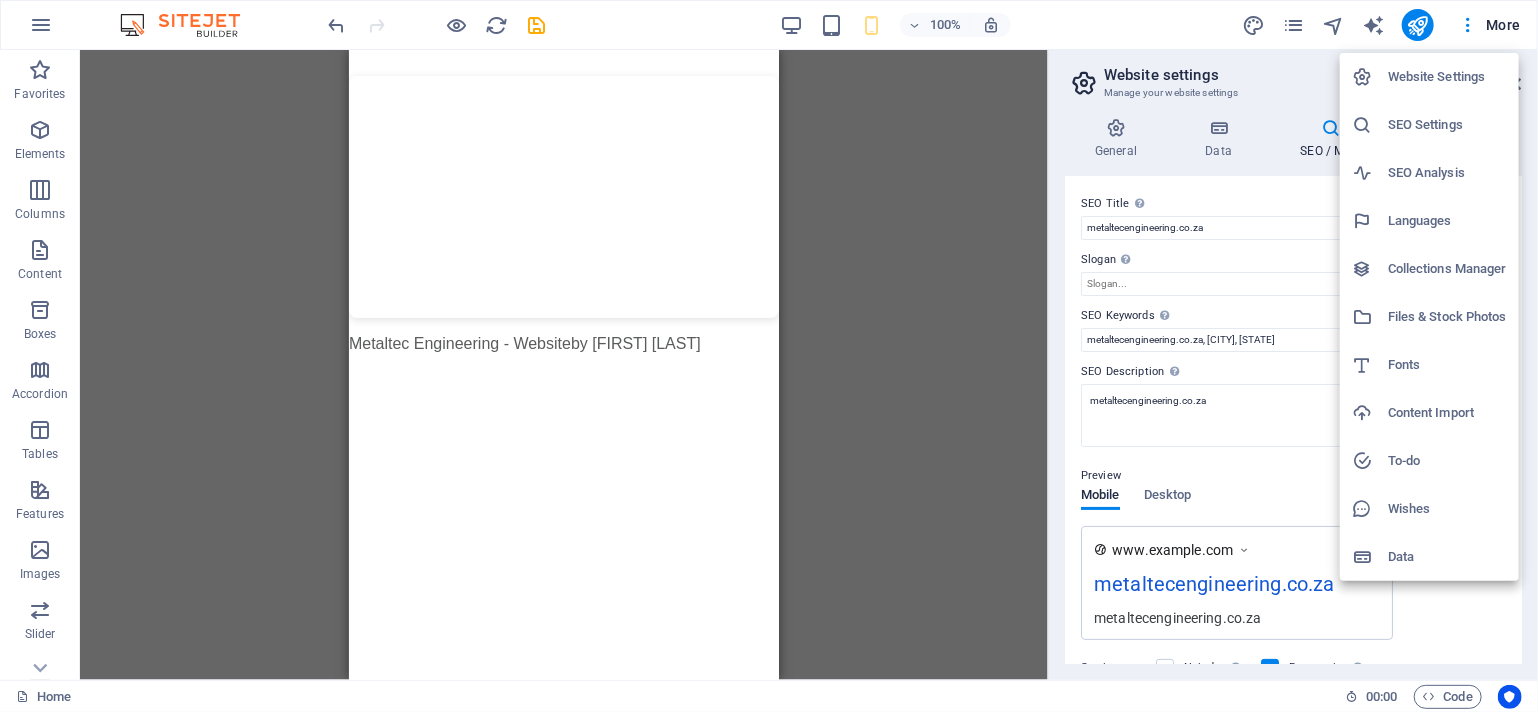 click on "Content Import" at bounding box center (1447, 413) 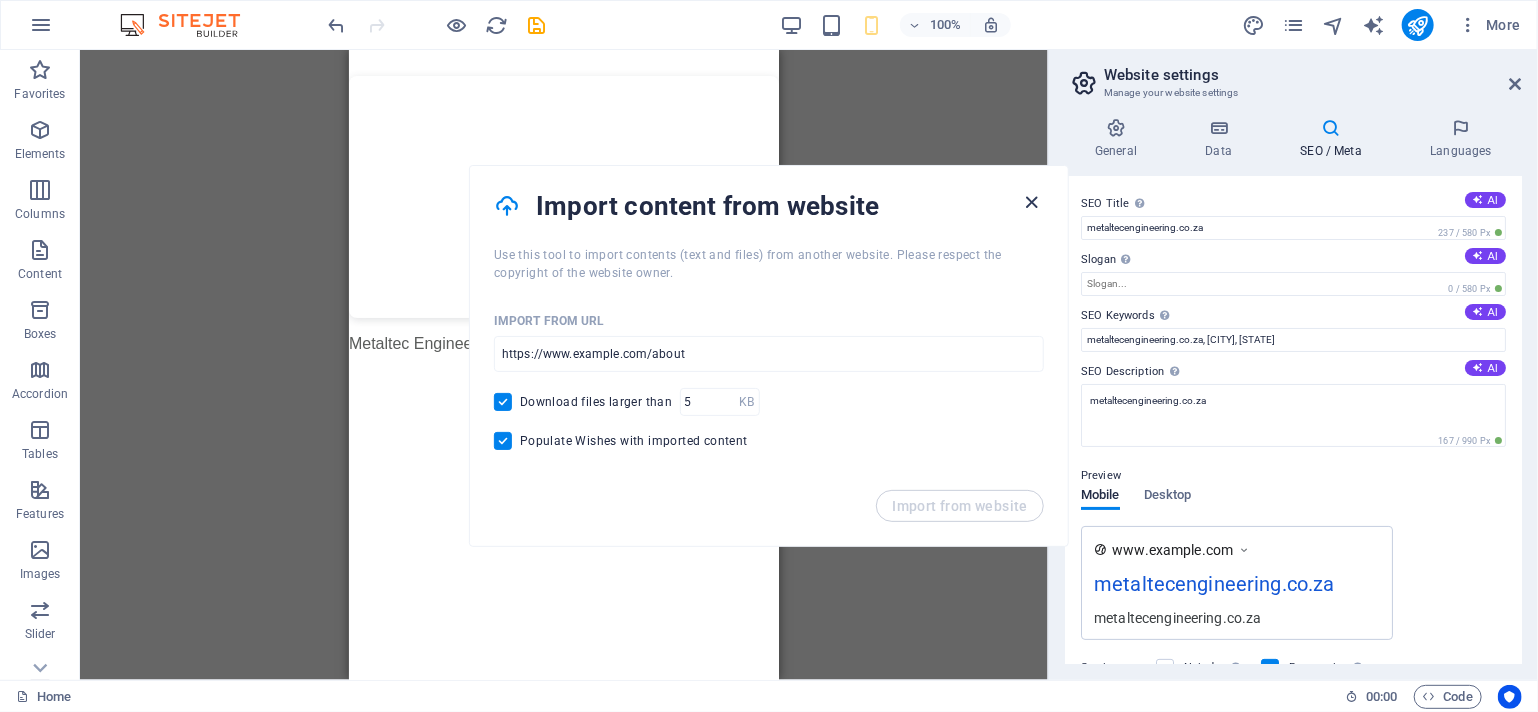click at bounding box center [1032, 202] 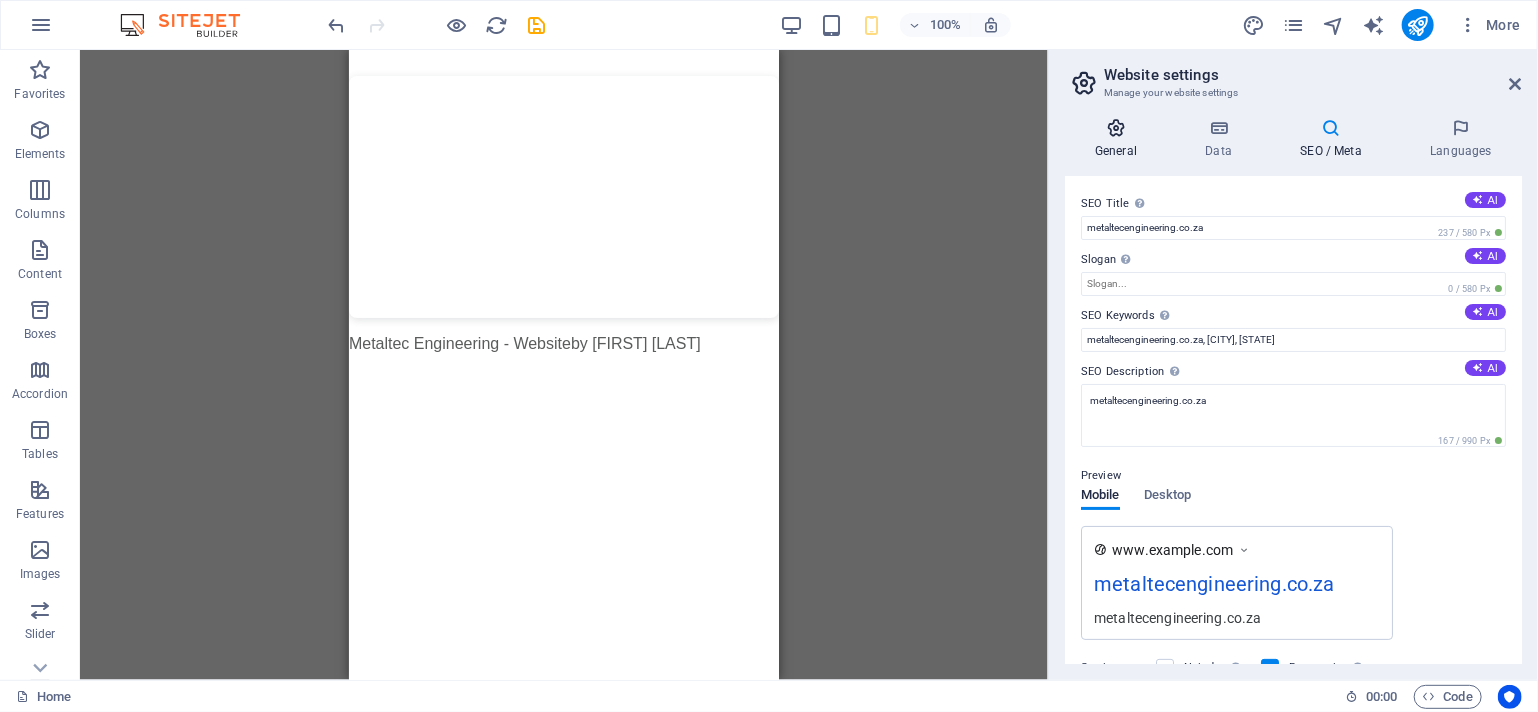 click at bounding box center [1116, 128] 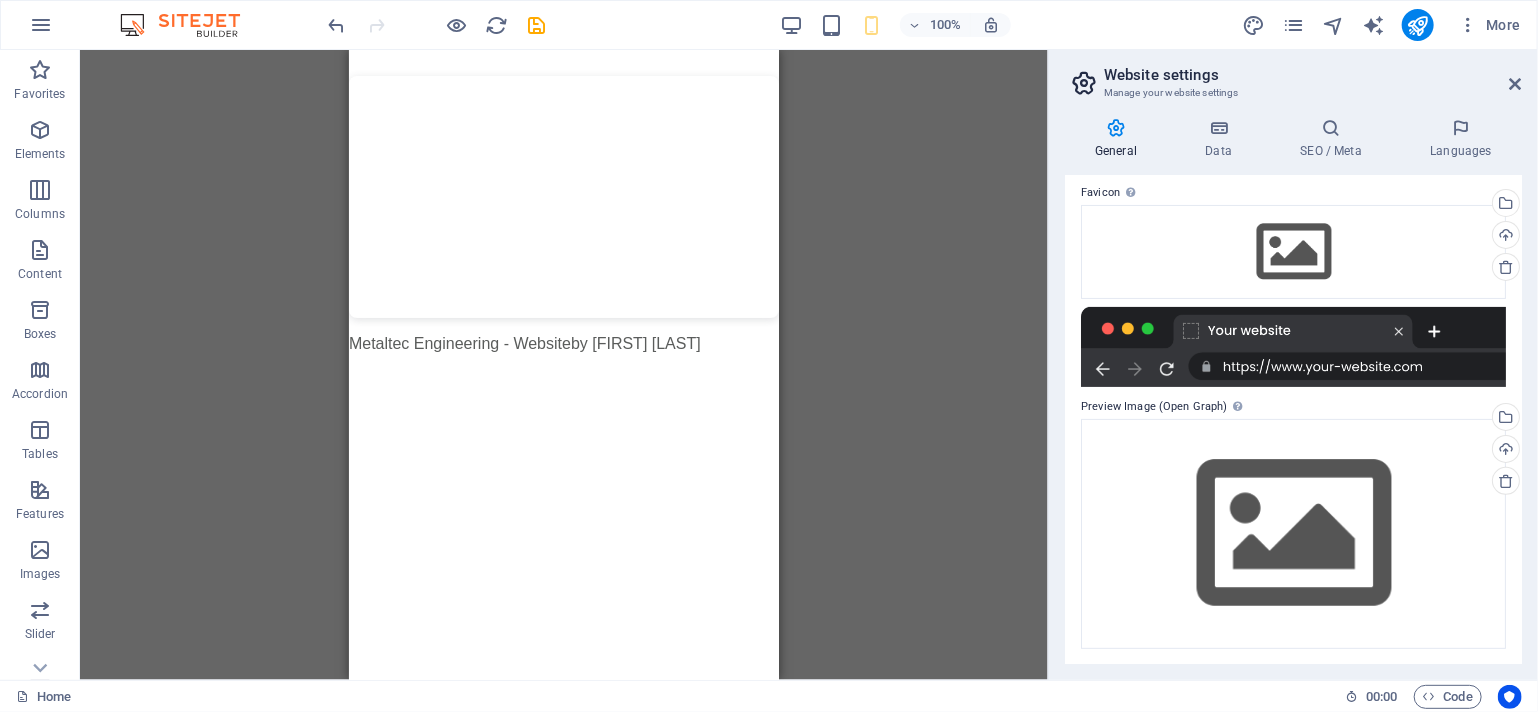 scroll, scrollTop: 0, scrollLeft: 0, axis: both 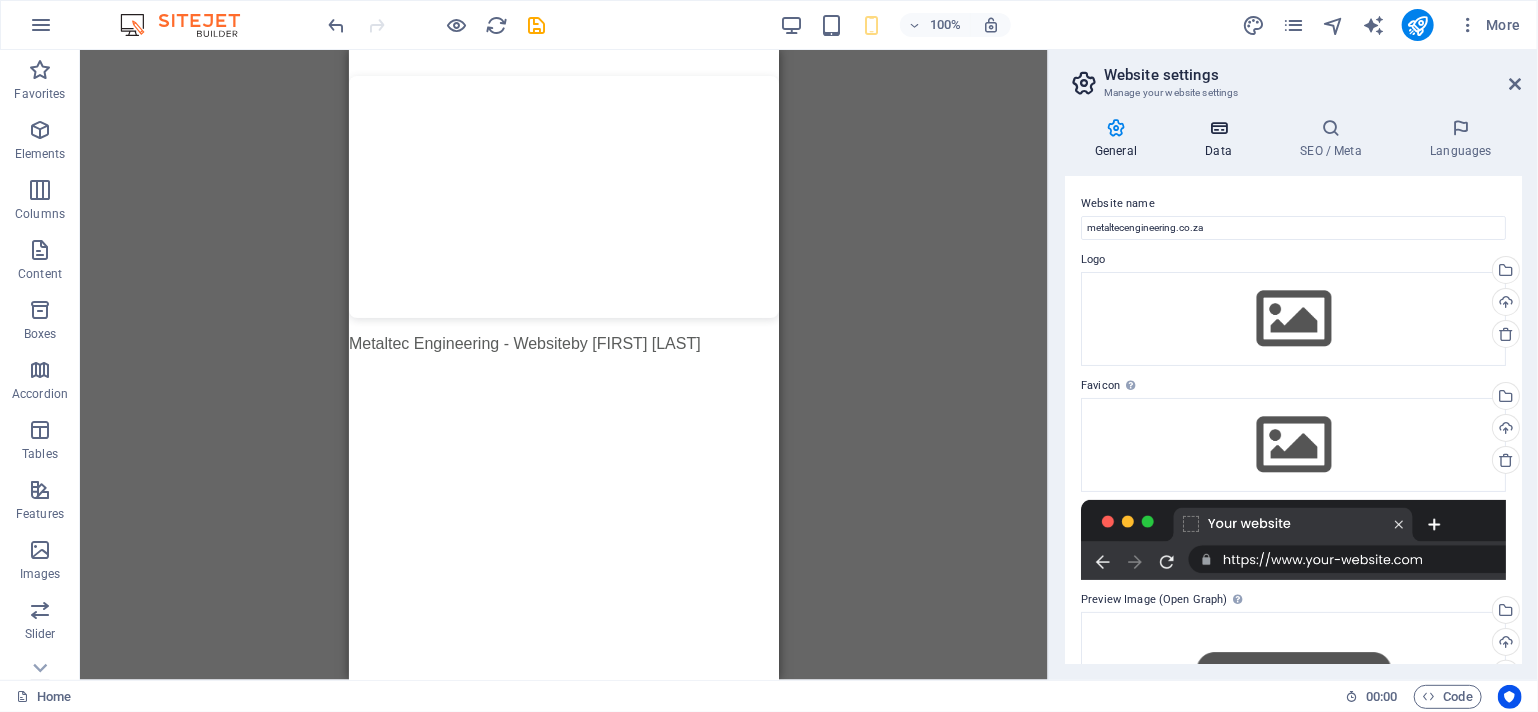 click on "Data" at bounding box center (1222, 139) 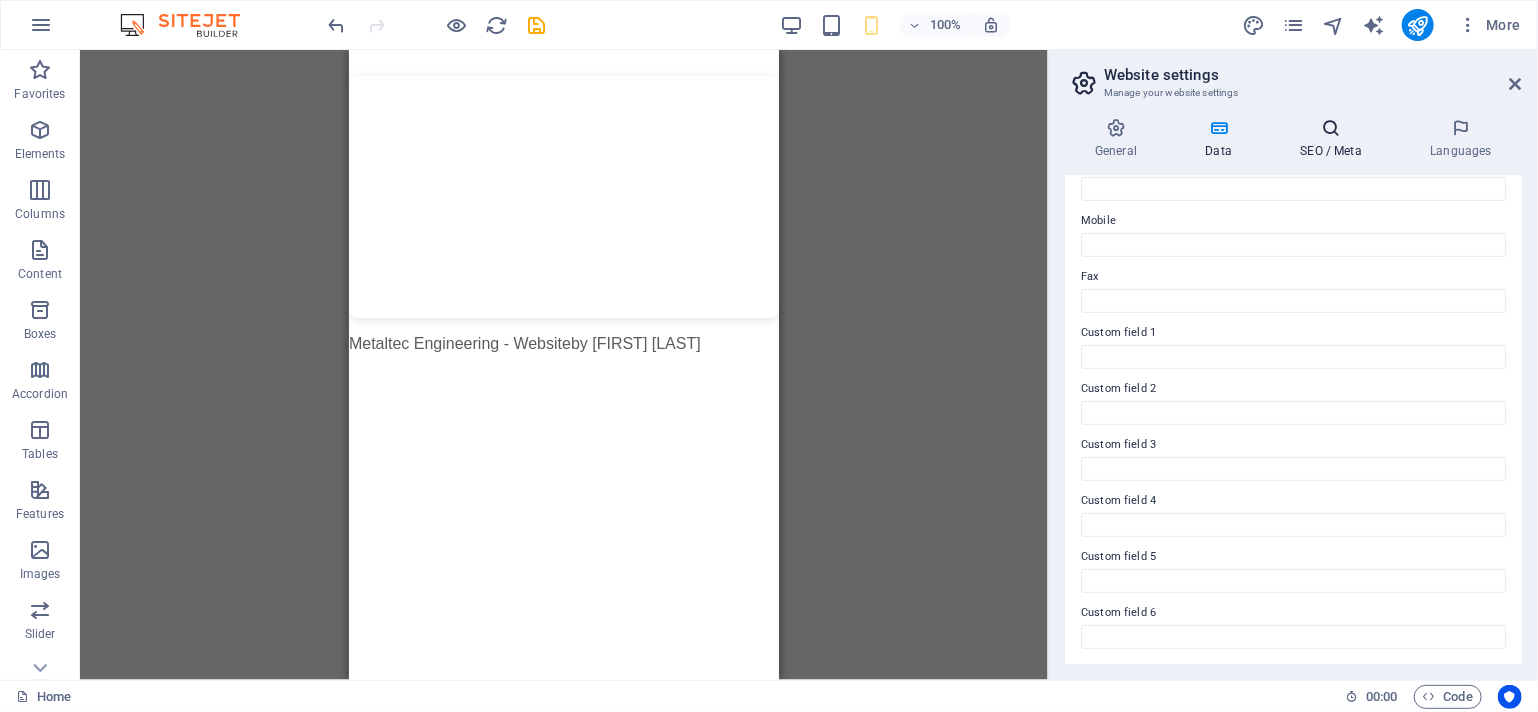 click at bounding box center (1331, 128) 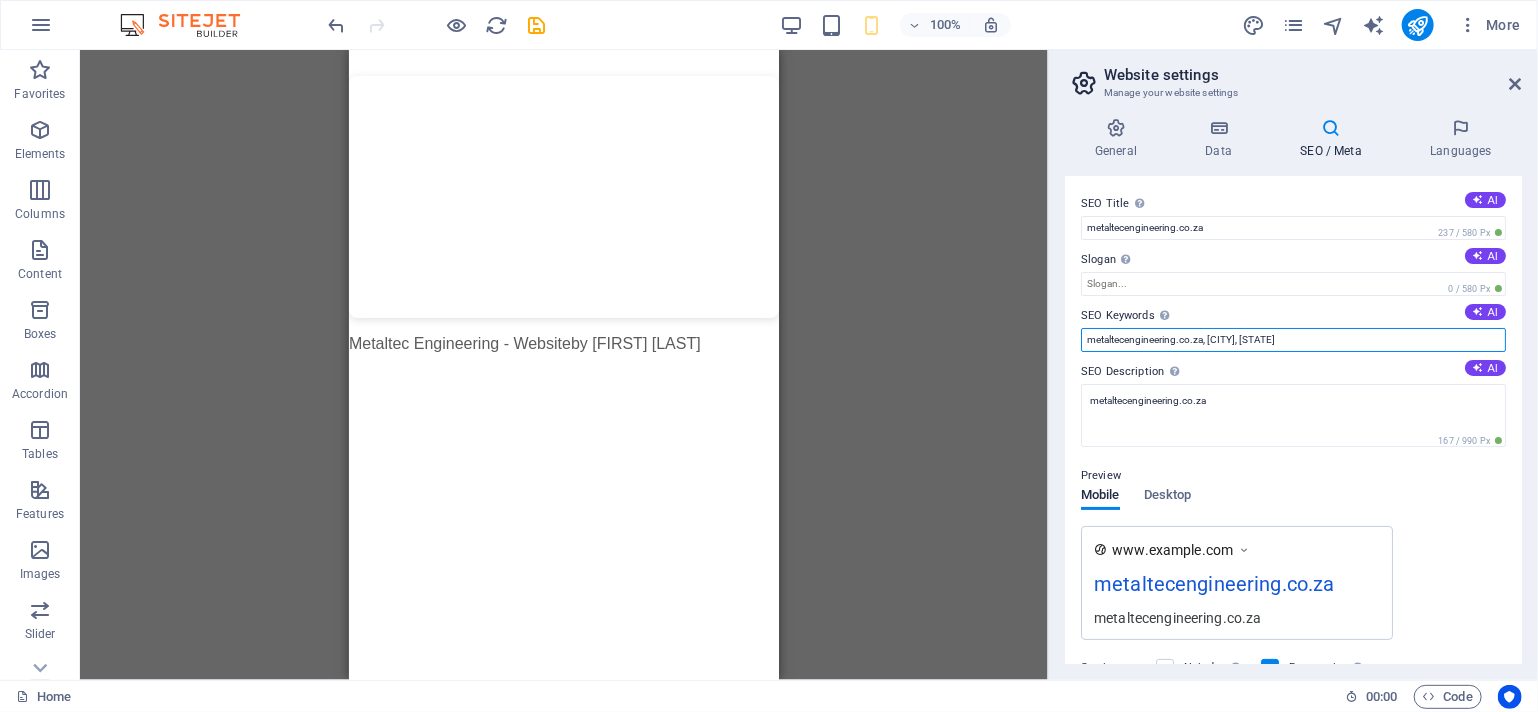 click on "metaltecengineering.co.za, [CITY], [STATE]" at bounding box center (1293, 340) 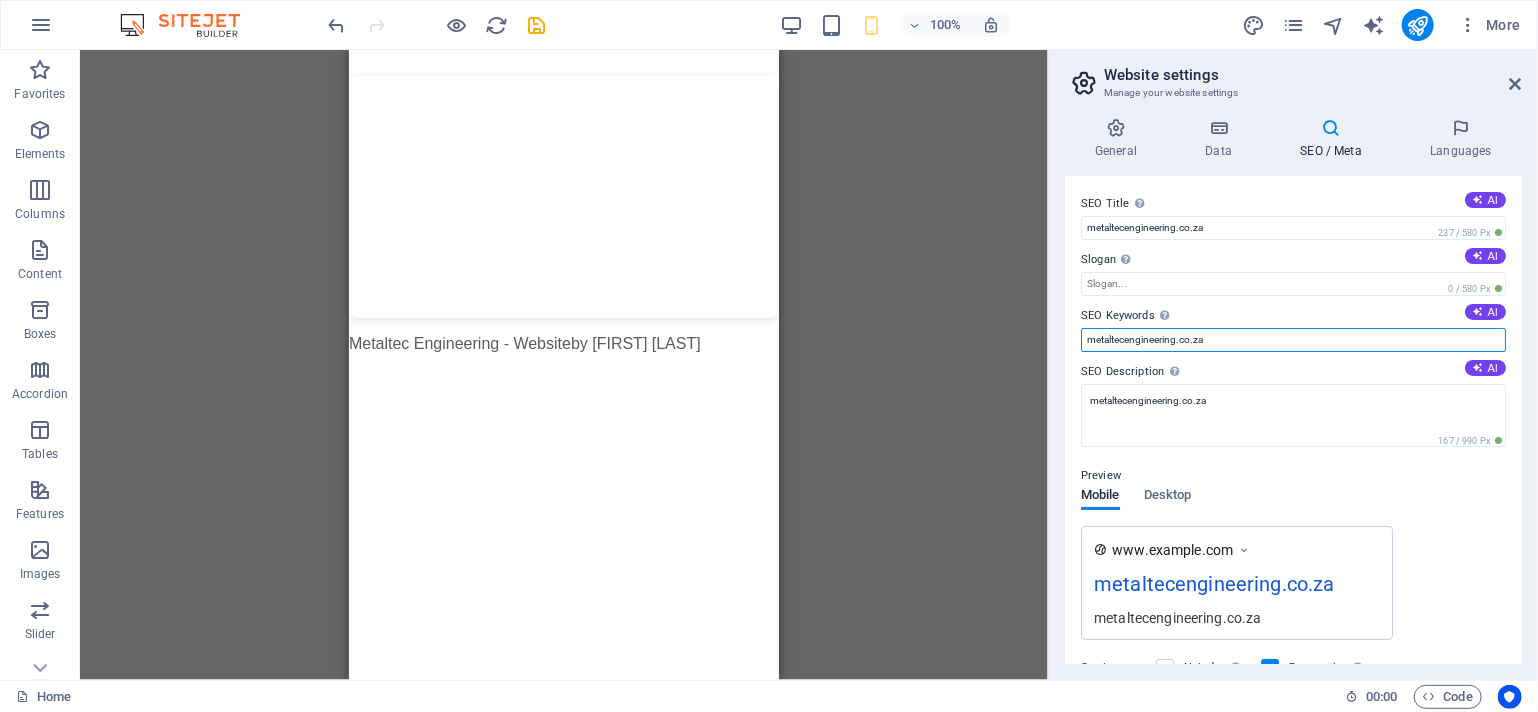 type on "metaltecengineering.co.za, [CITY]" 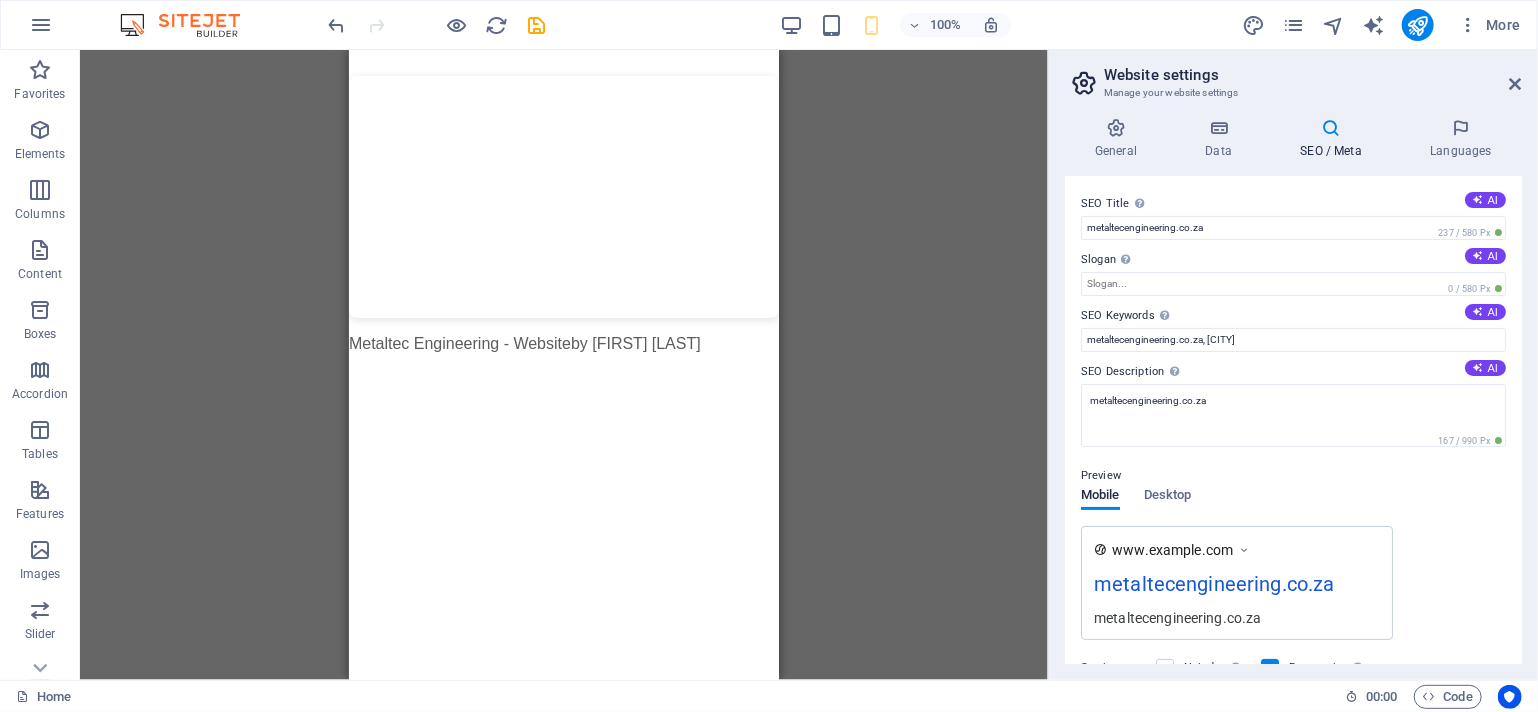 click at bounding box center [1084, 83] 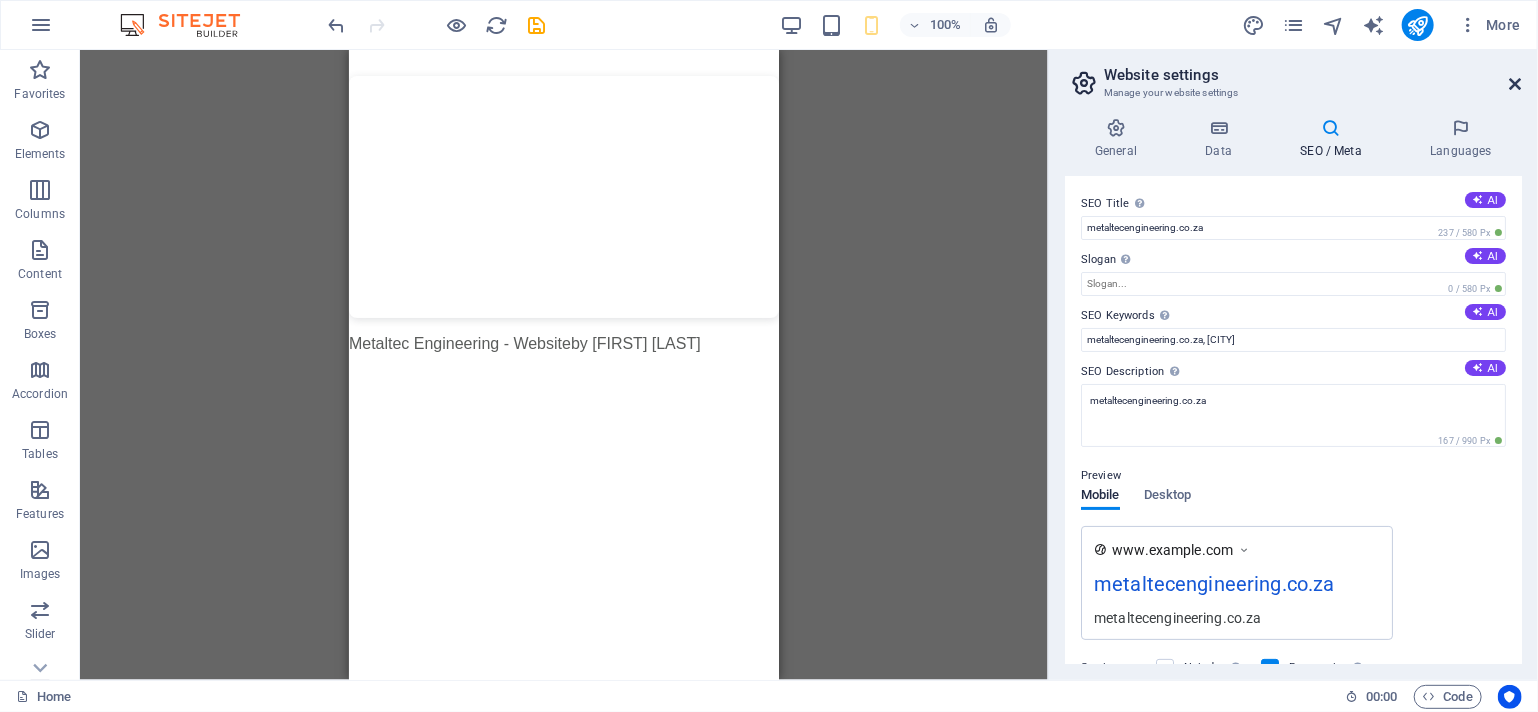 click at bounding box center [1516, 84] 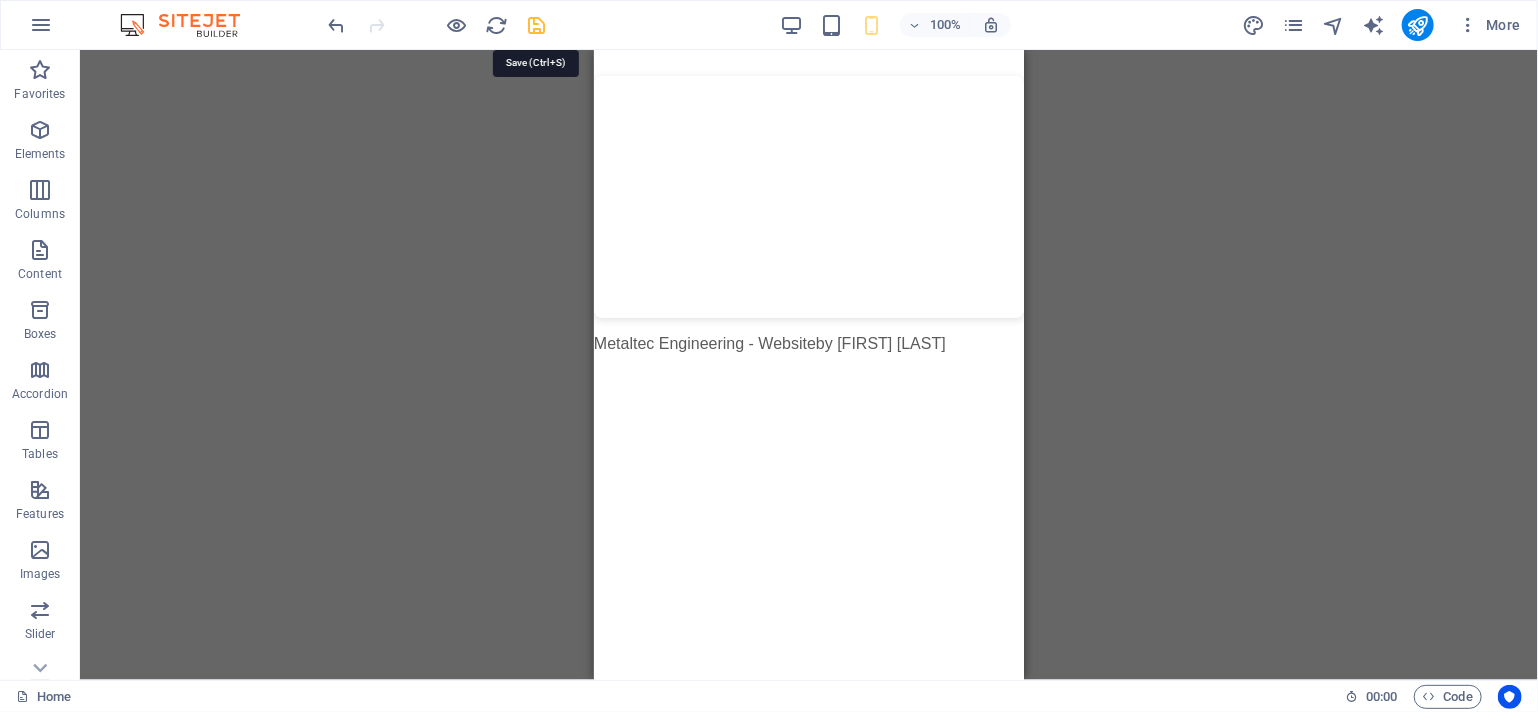 click at bounding box center (537, 25) 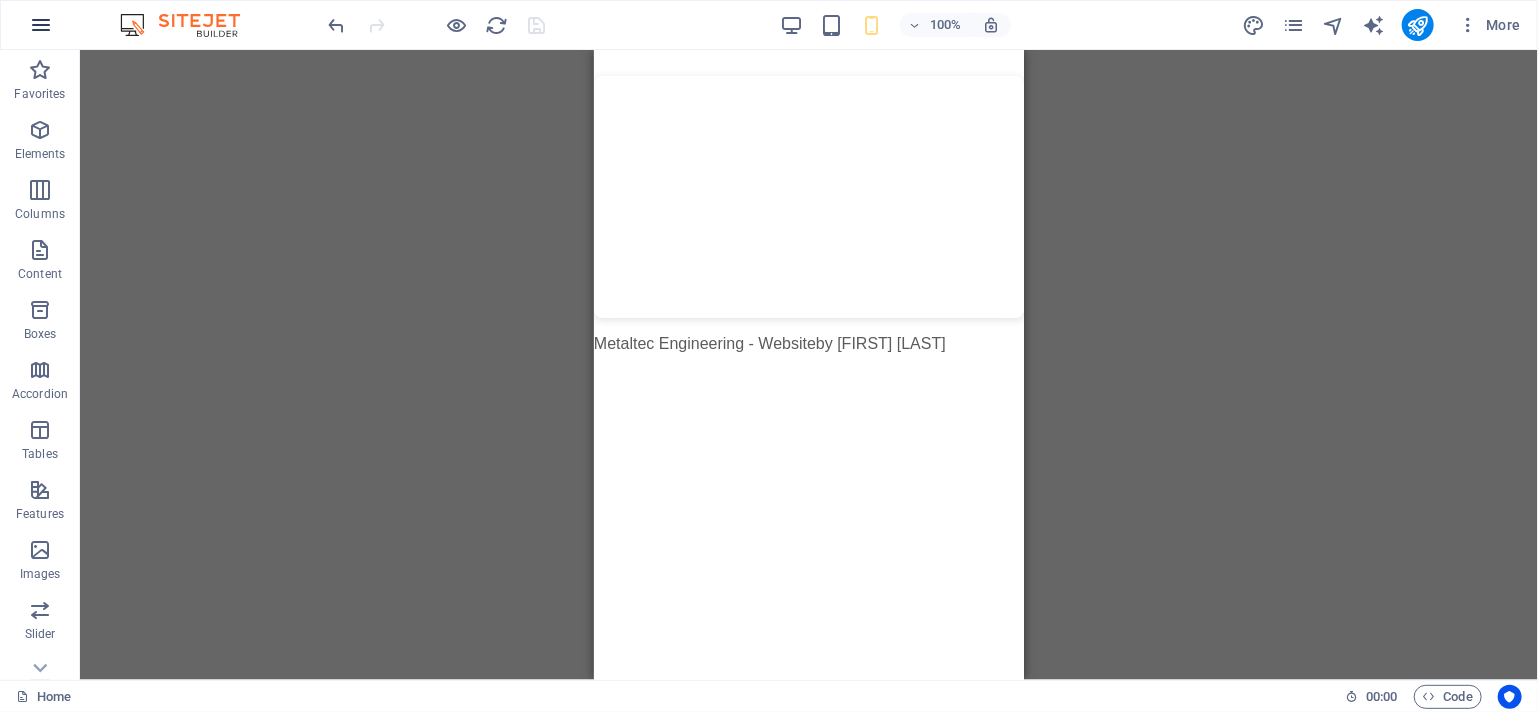 click at bounding box center (41, 25) 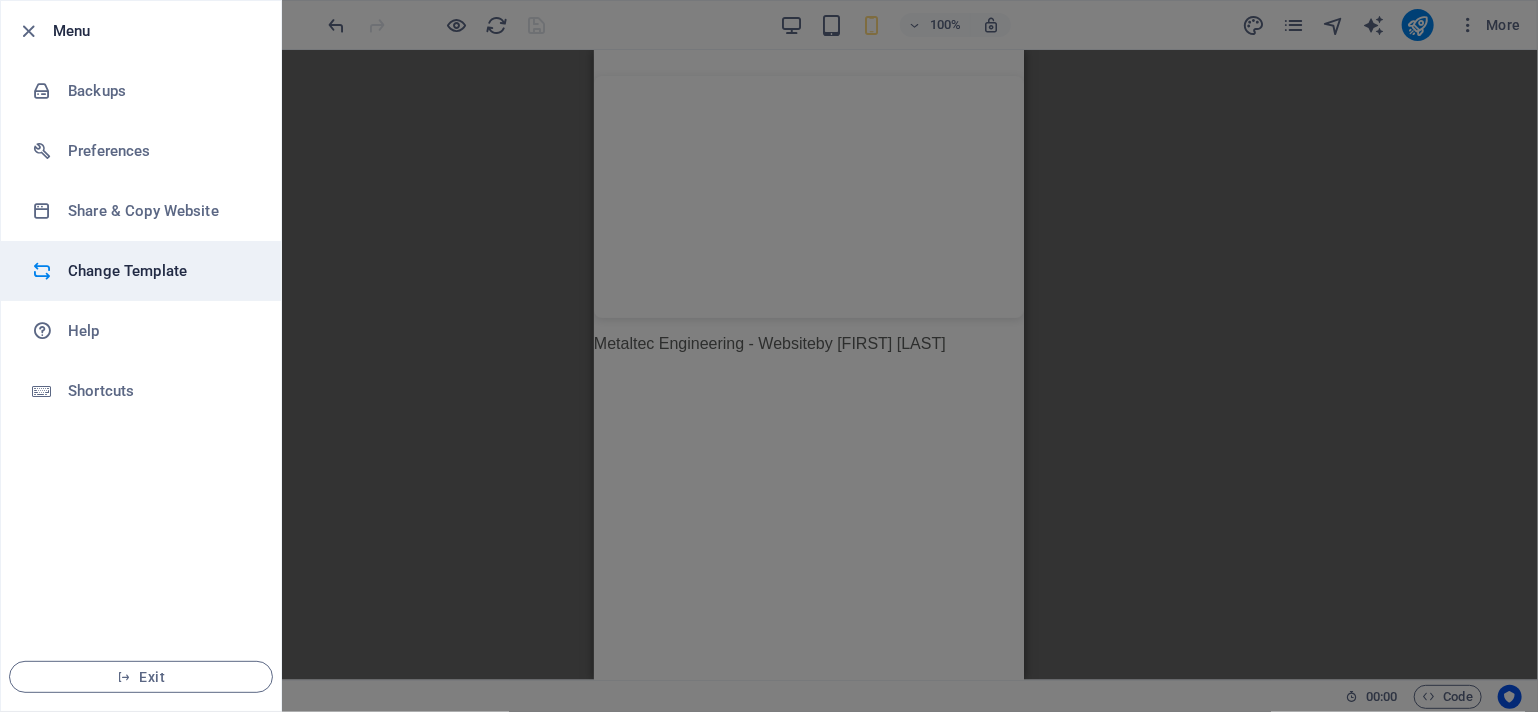 click on "Change Template" at bounding box center (160, 271) 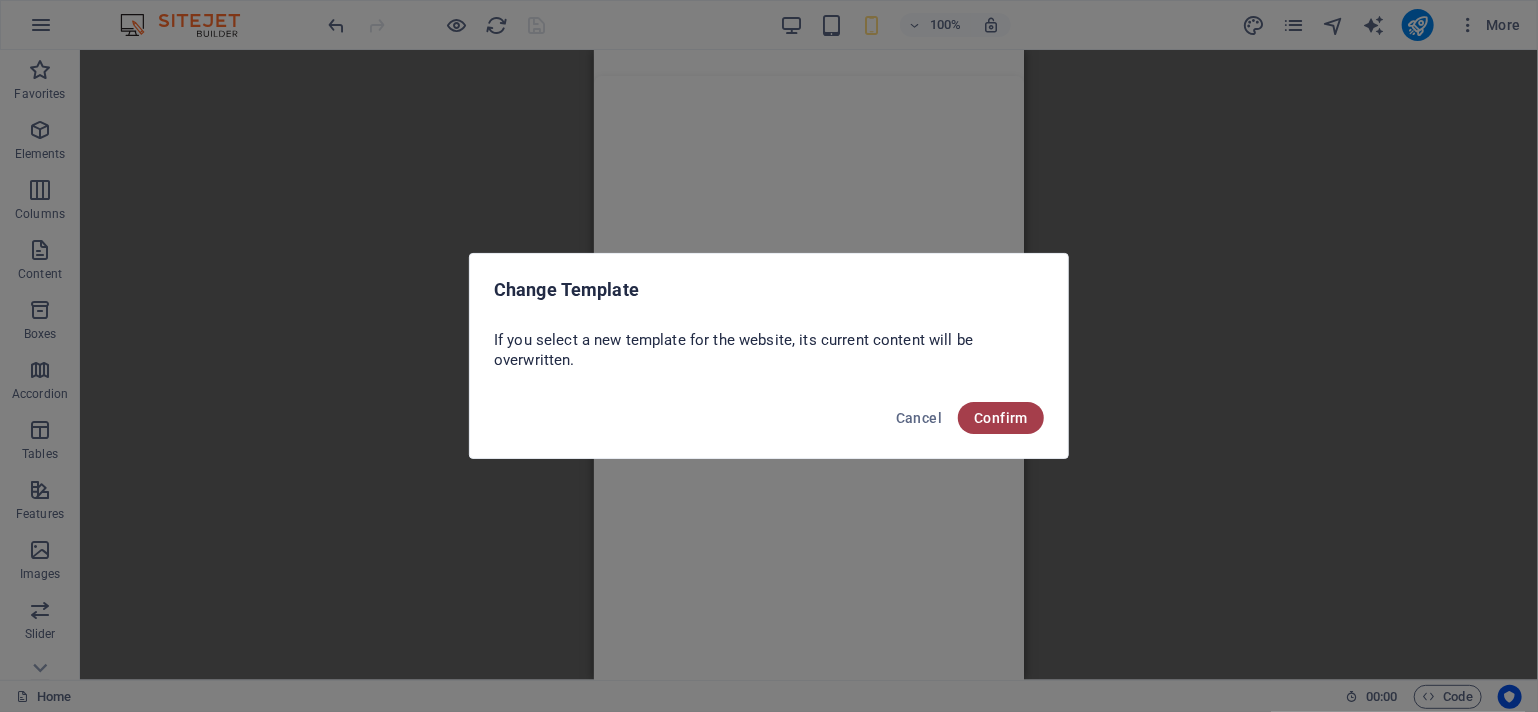 click on "Confirm" at bounding box center (1001, 418) 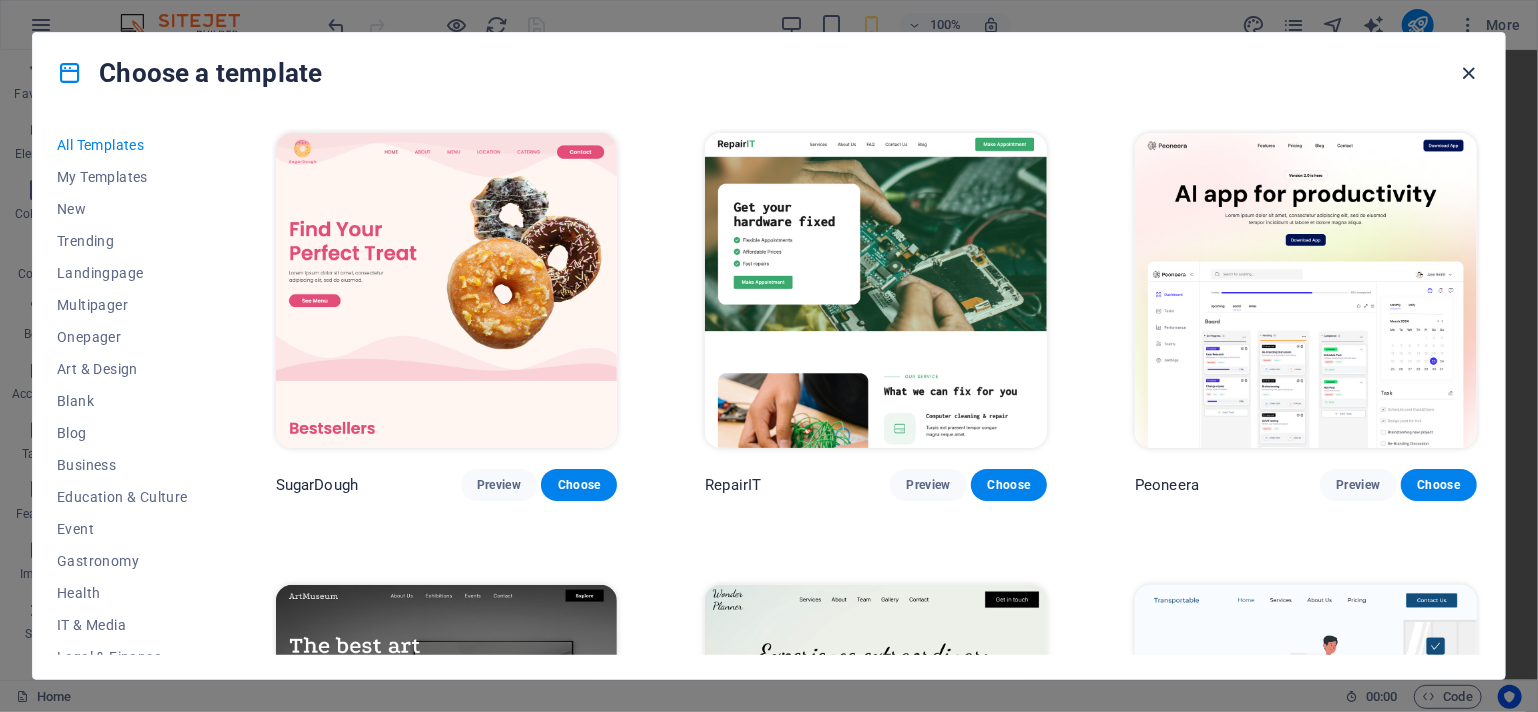 click at bounding box center (1469, 73) 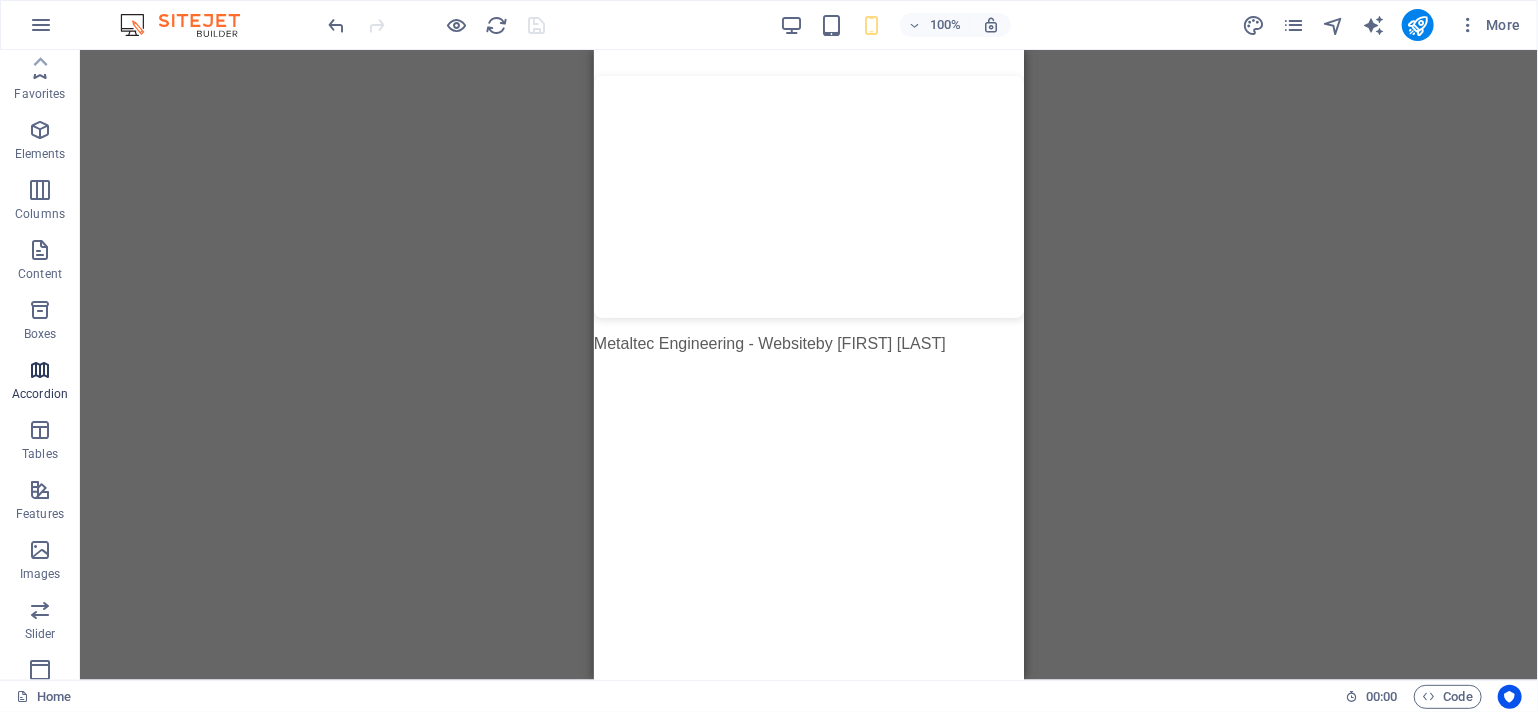 scroll, scrollTop: 0, scrollLeft: 0, axis: both 